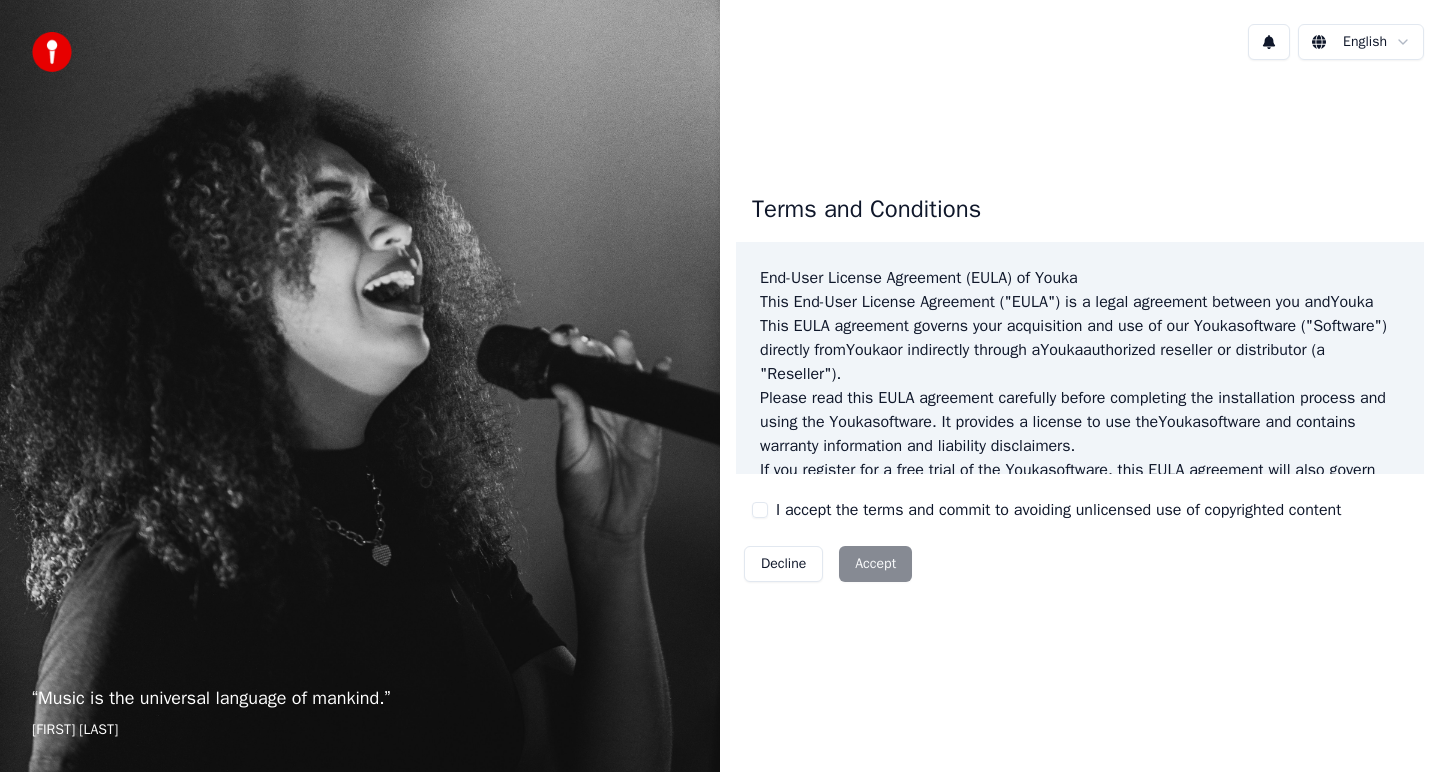scroll, scrollTop: 0, scrollLeft: 0, axis: both 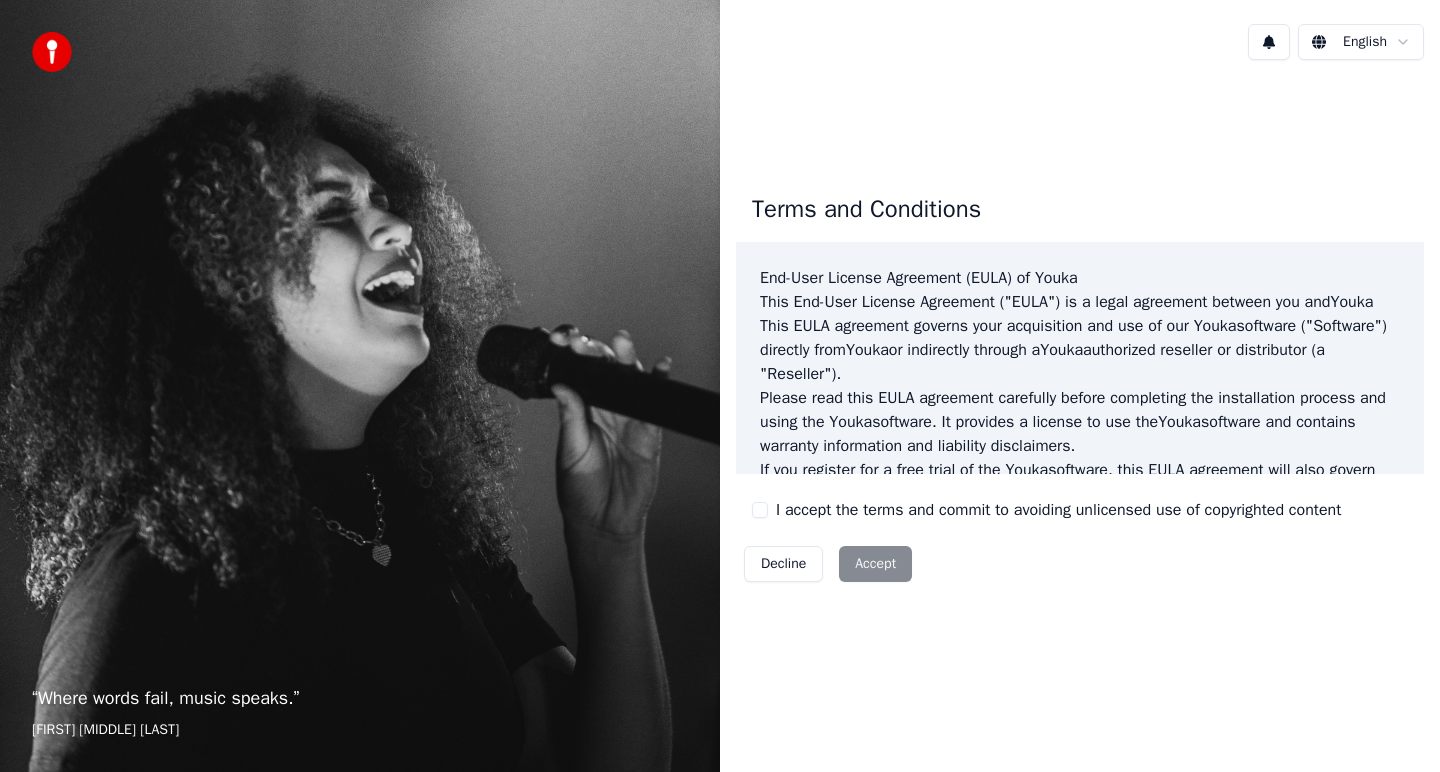 click on "I accept the terms and commit to avoiding unlicensed use of copyrighted content" at bounding box center (1058, 510) 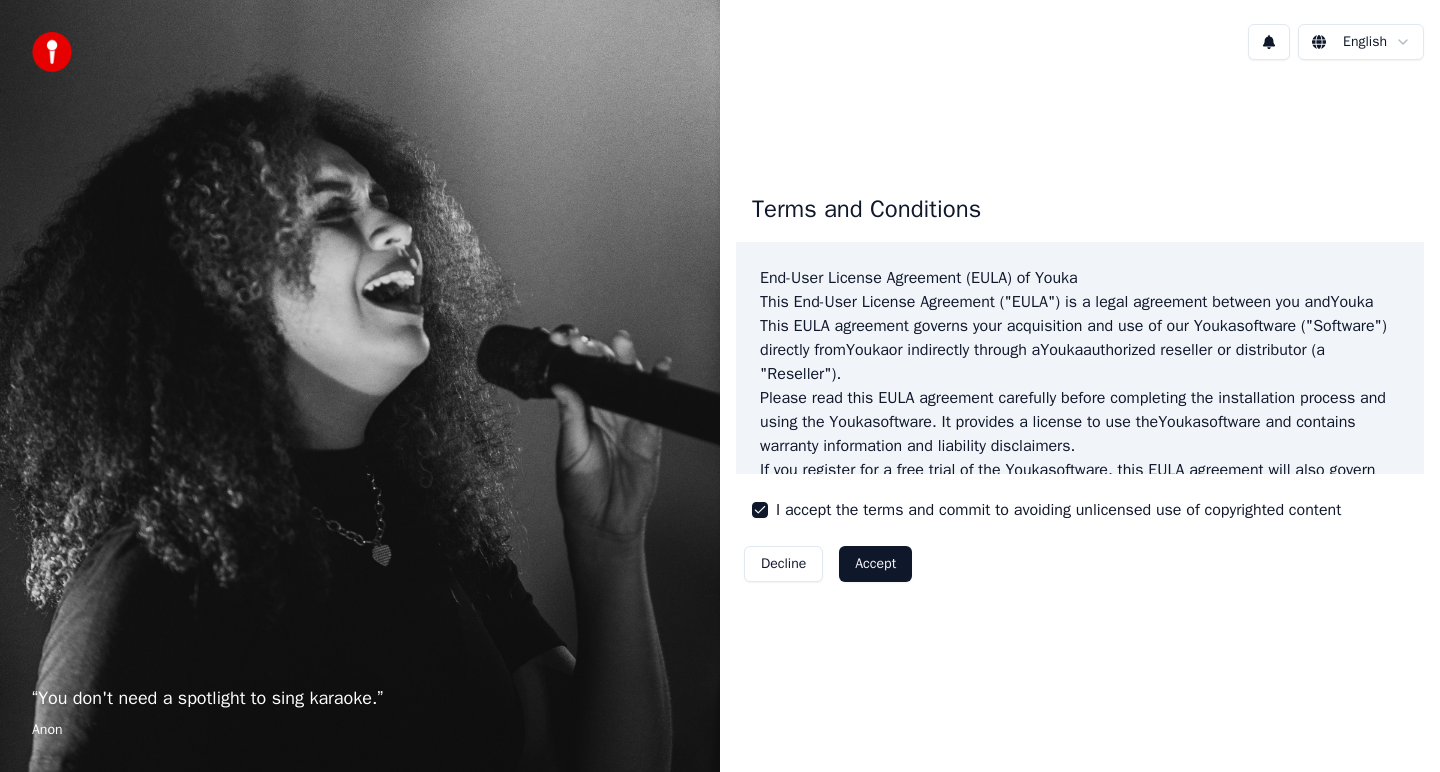 click on "Accept" at bounding box center [875, 564] 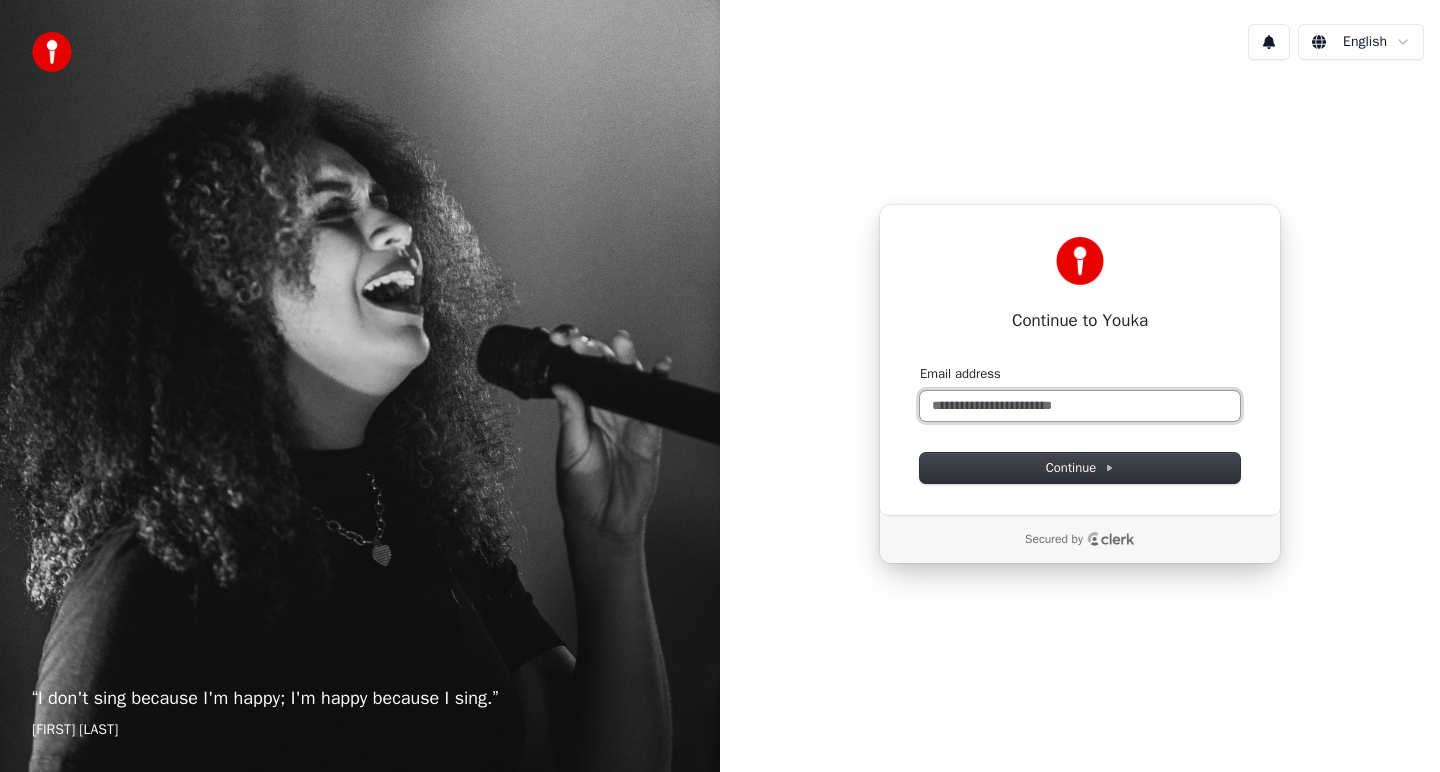 click on "Email address" at bounding box center (1080, 406) 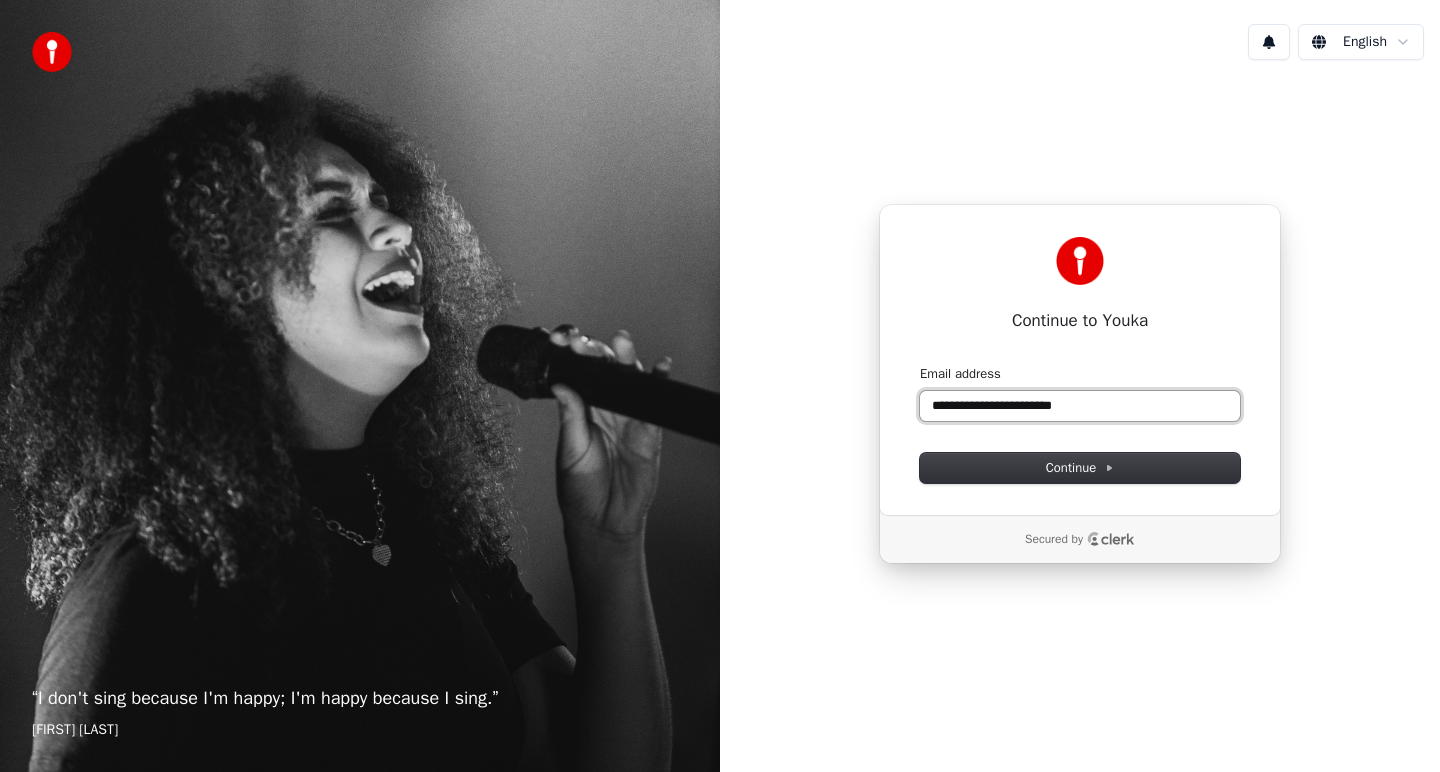 click at bounding box center (920, 365) 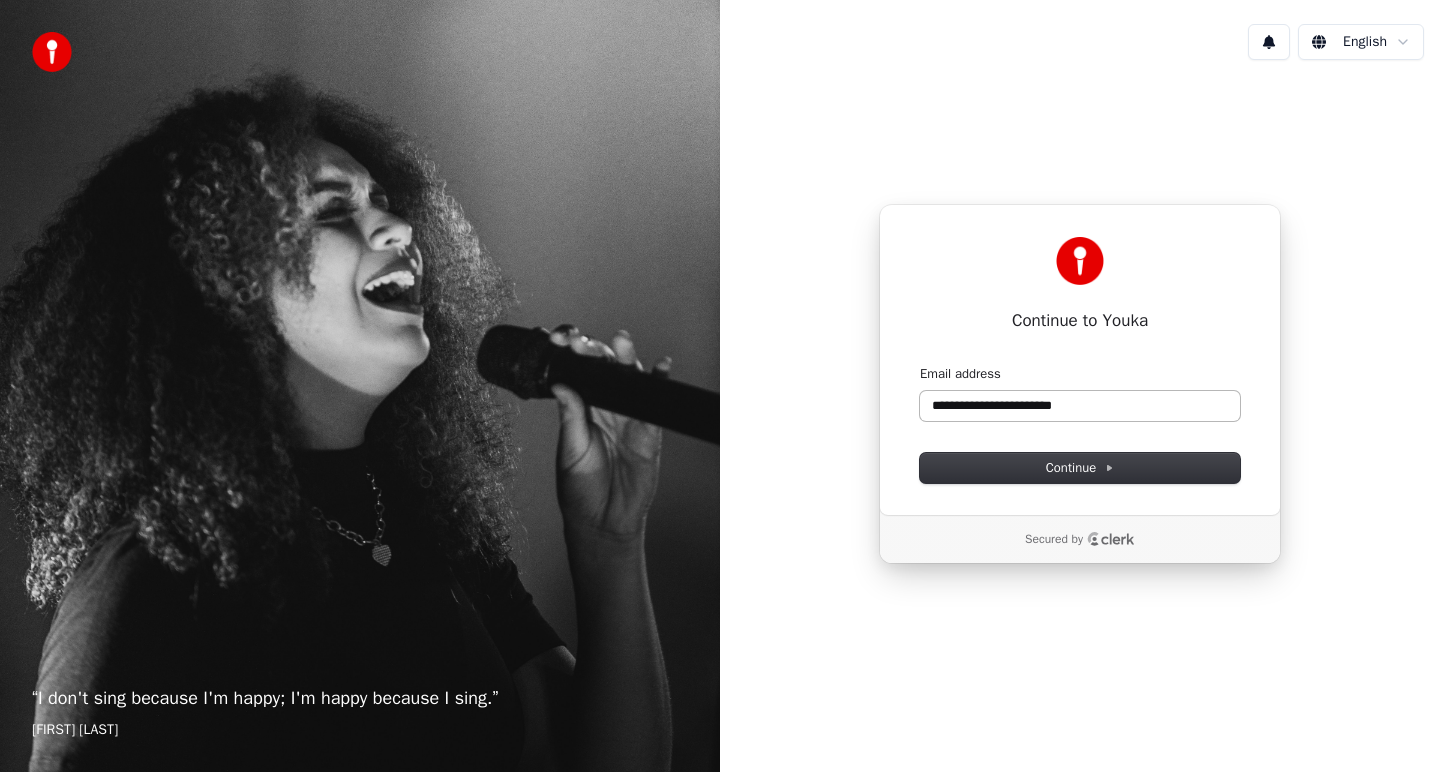 type on "**********" 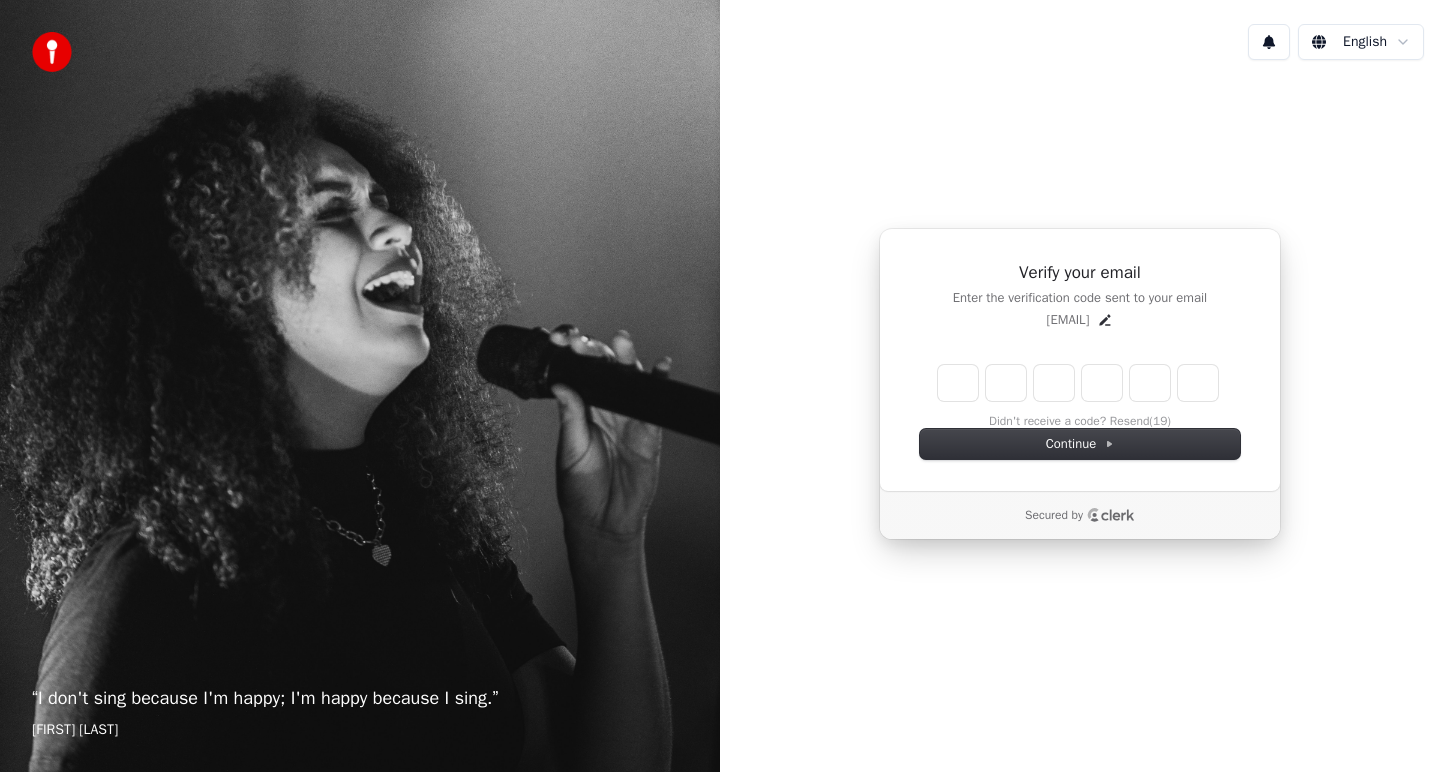 type on "*" 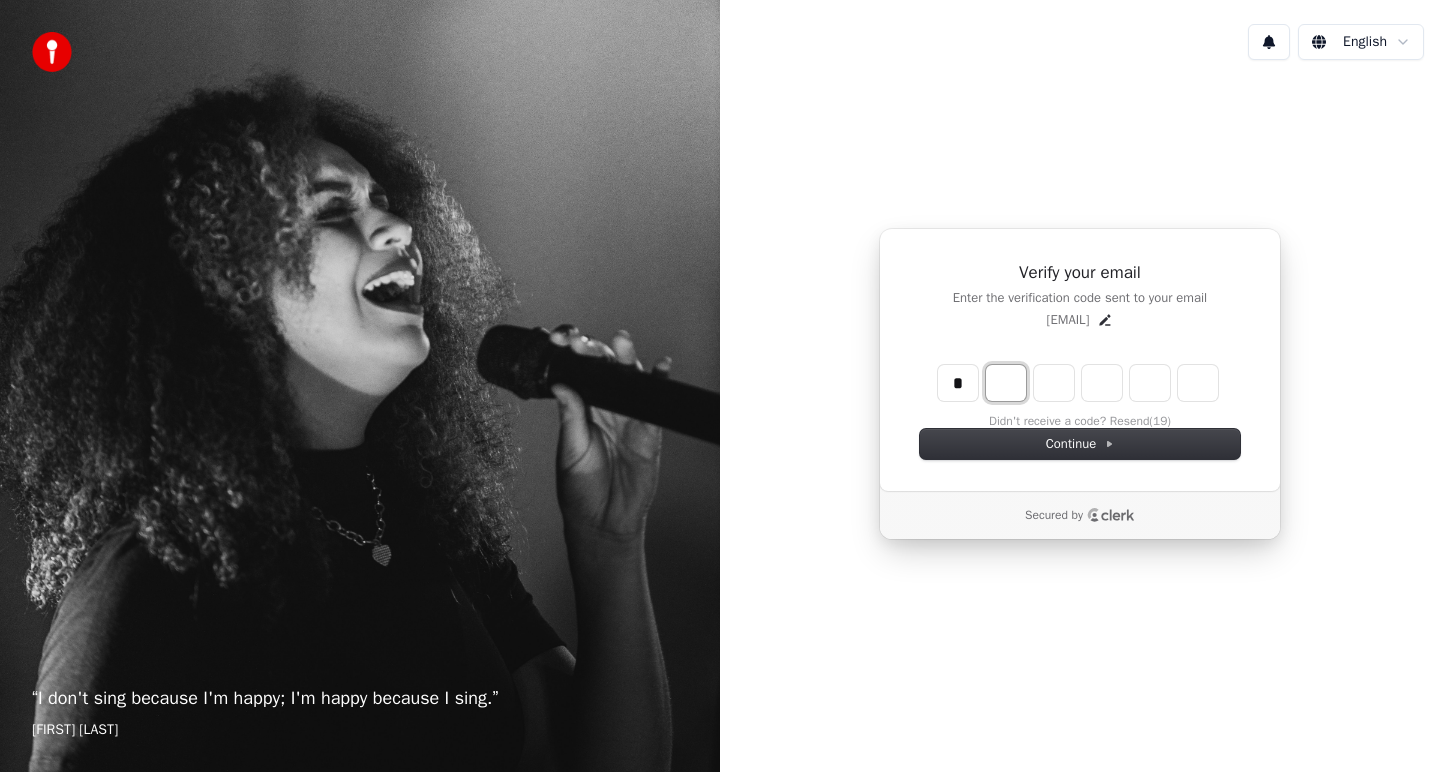 type on "*" 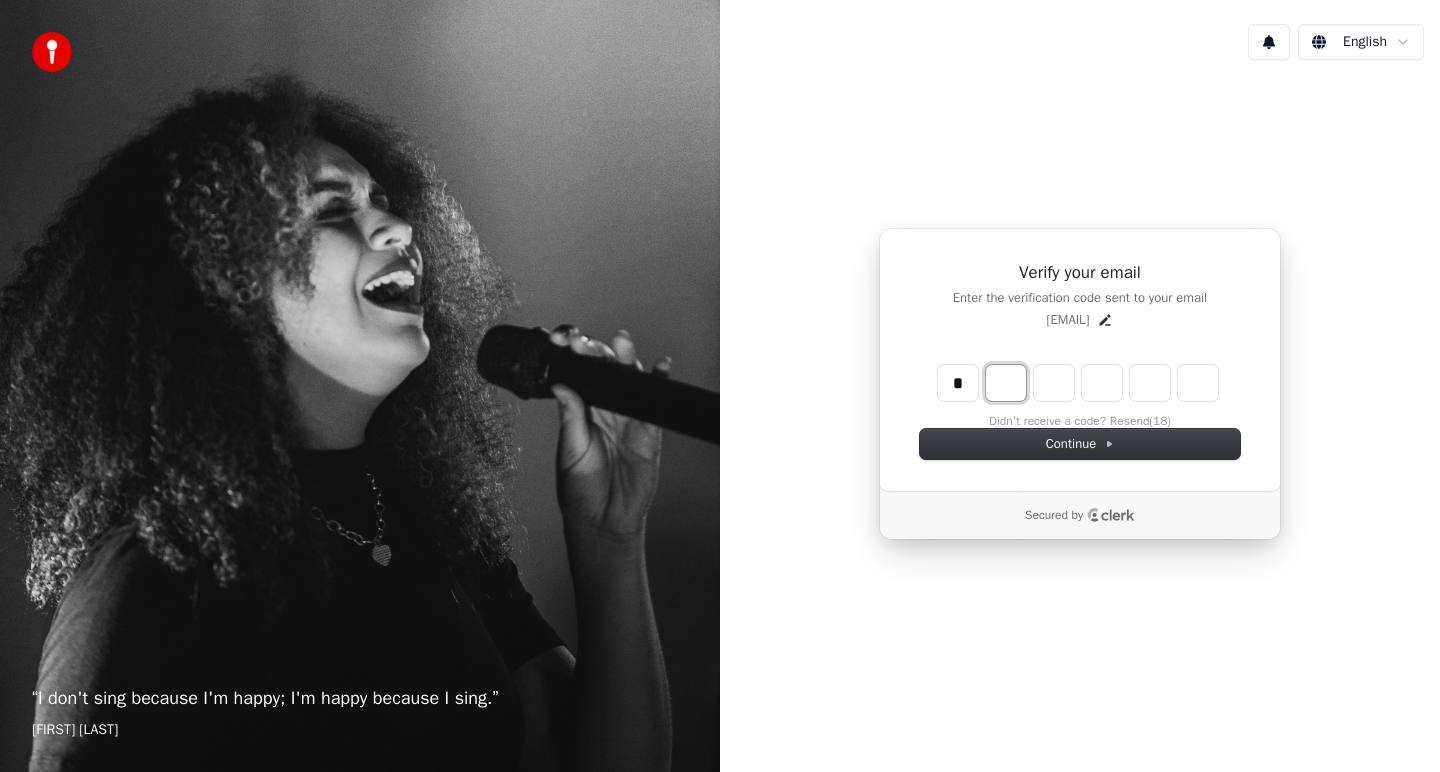 type on "*" 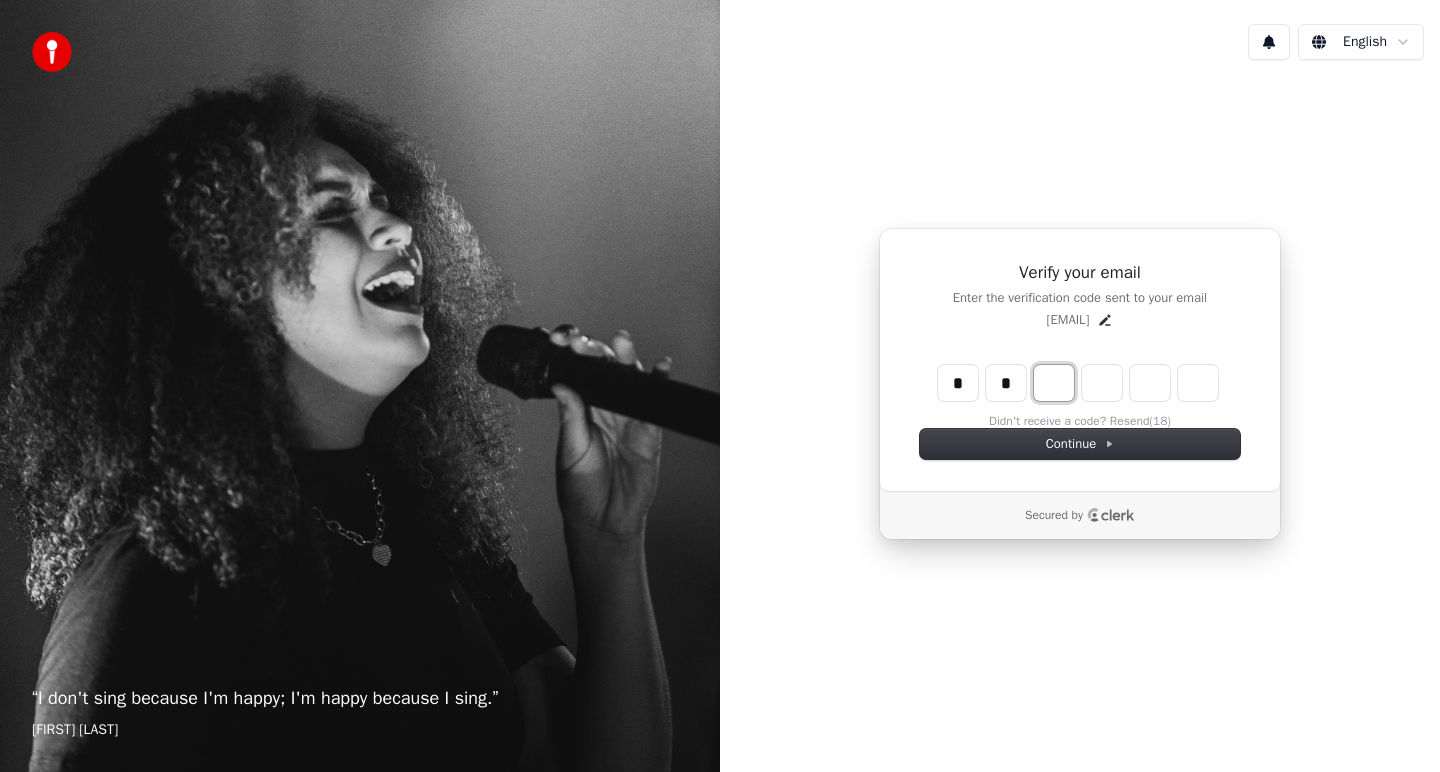 type on "**" 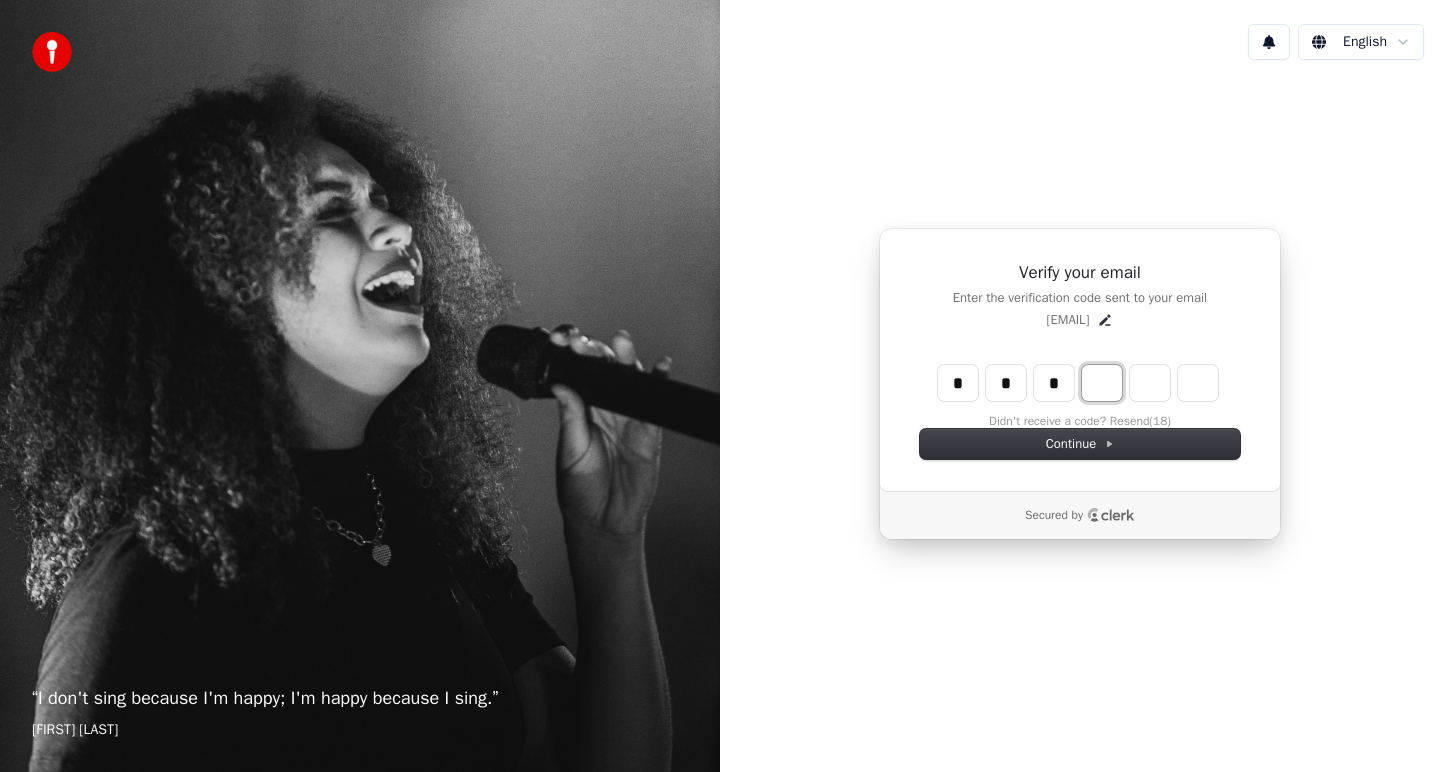 type on "***" 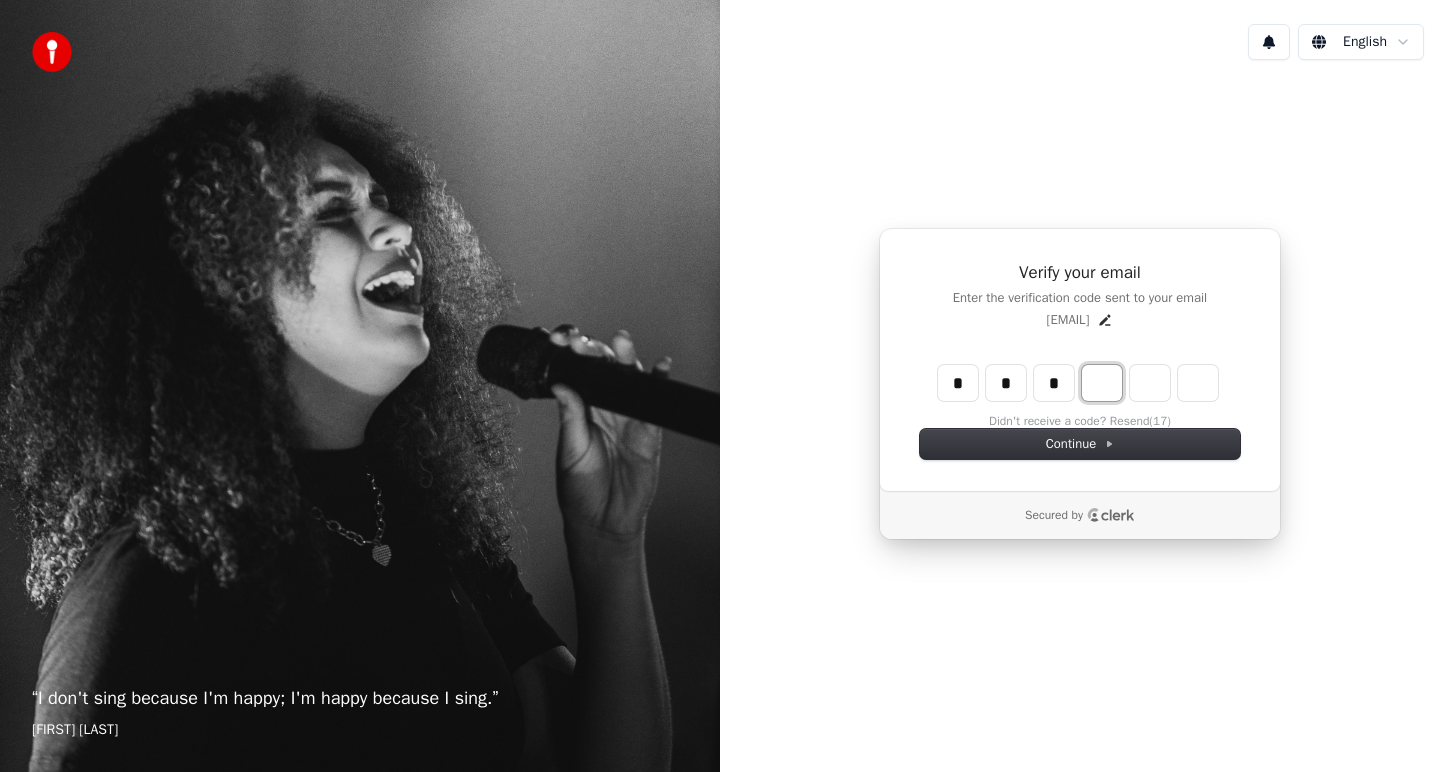 type on "*" 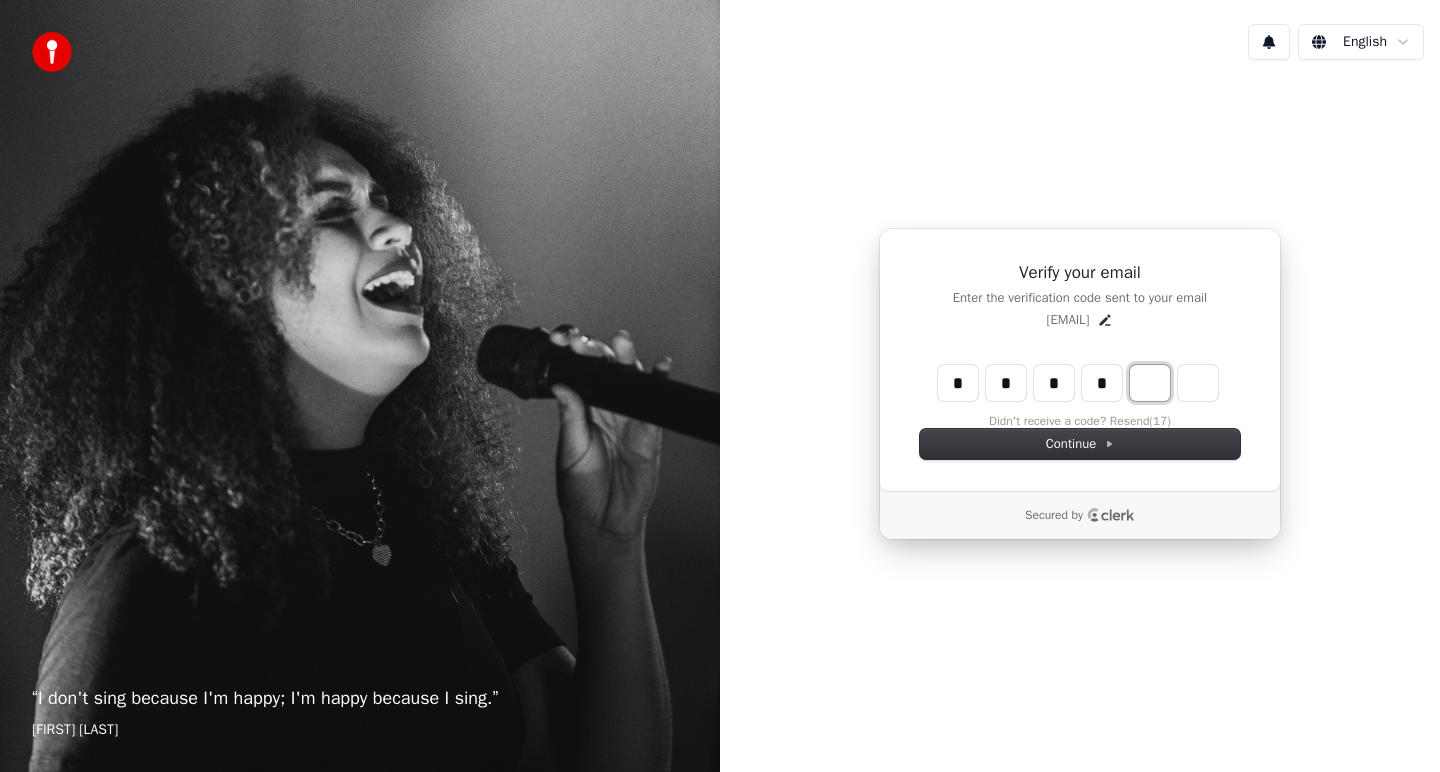 type on "****" 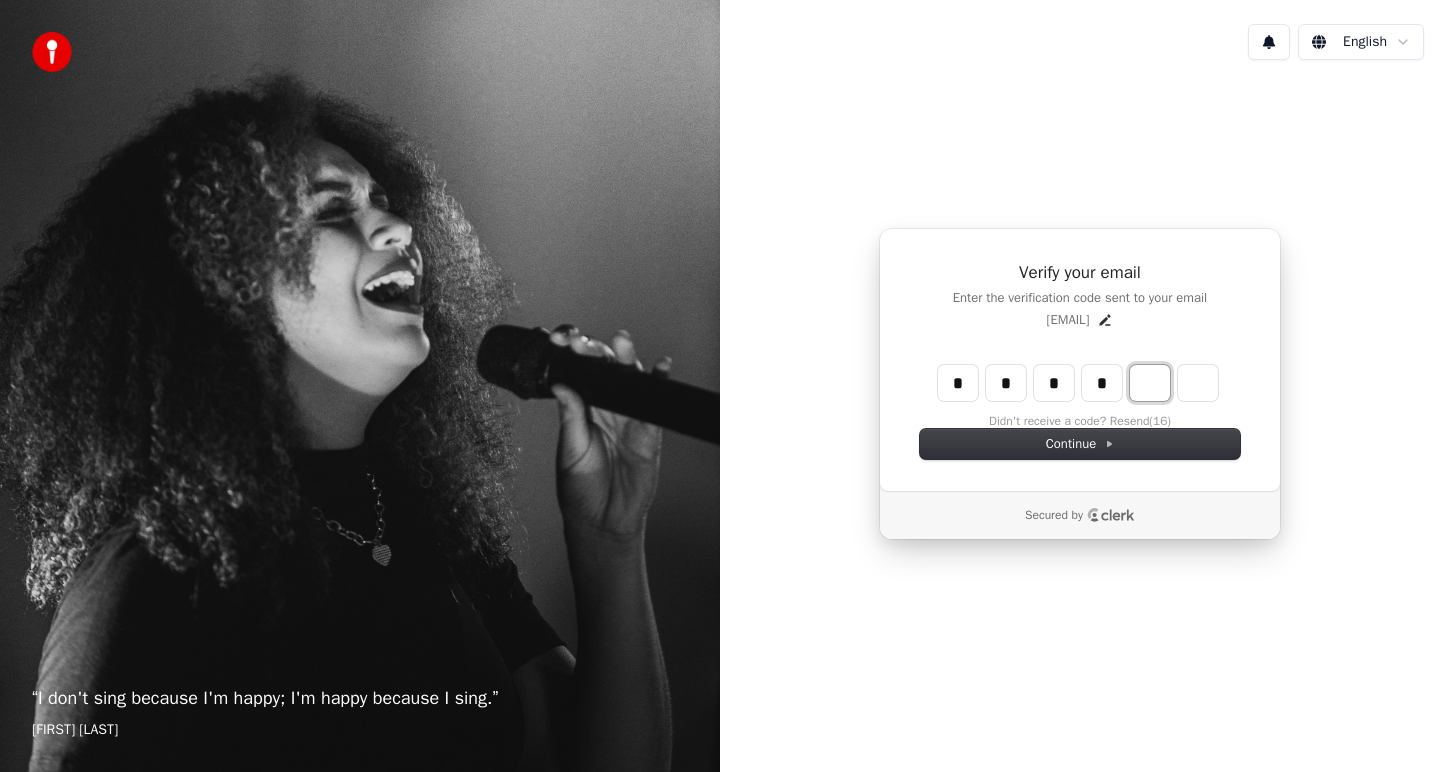 type on "*" 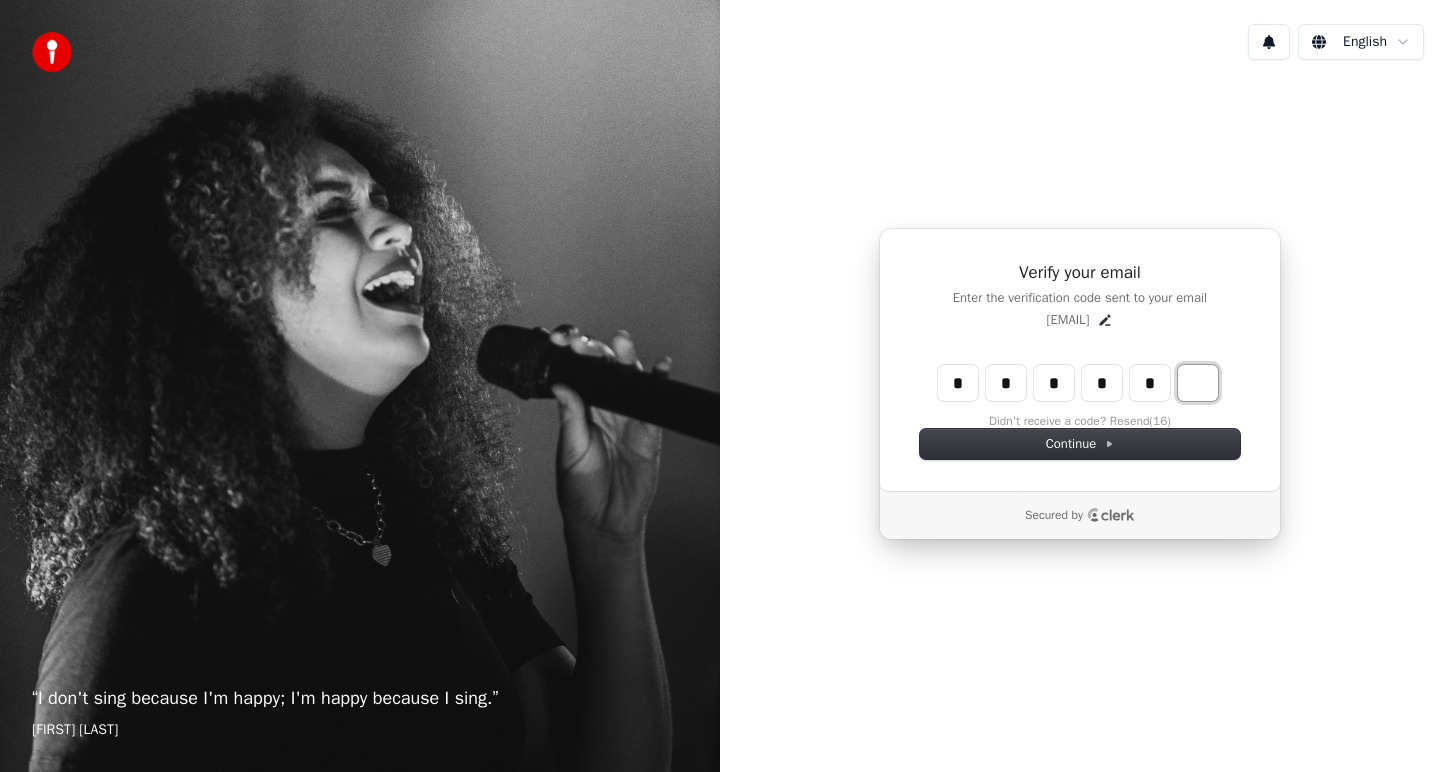 type on "*****" 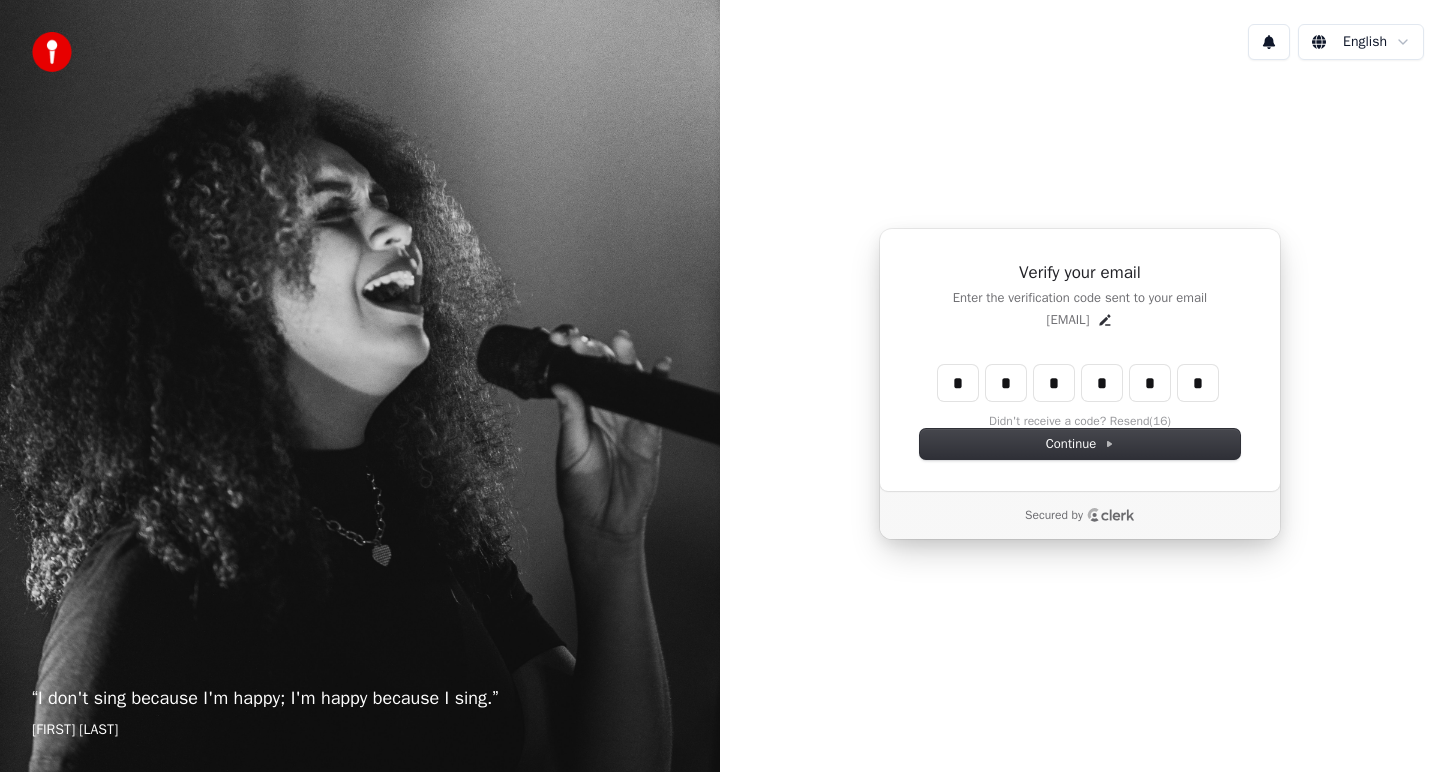 type on "******" 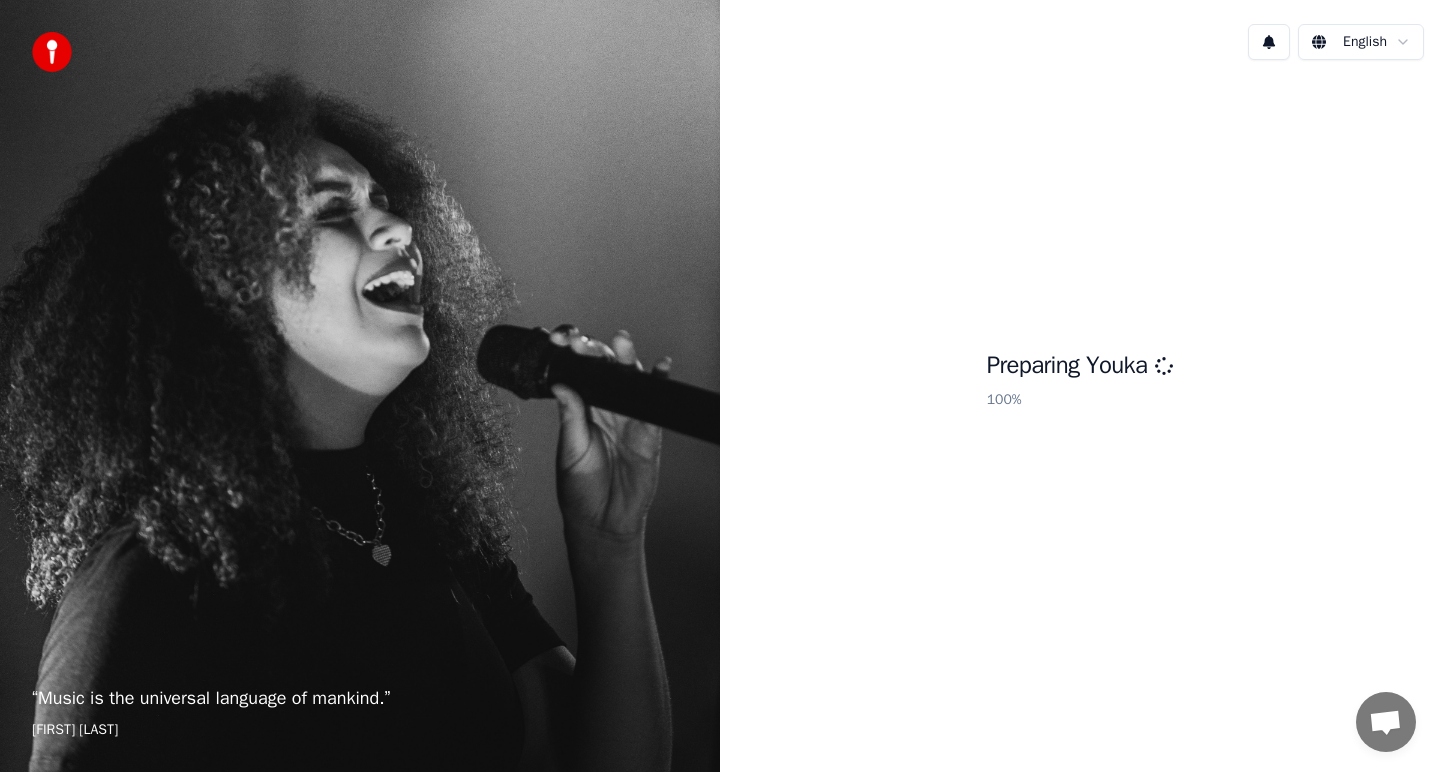 click on "“ Music is the universal language of mankind. ” [FIRST] [LAST] English Preparing Youka 100 %" at bounding box center (720, 386) 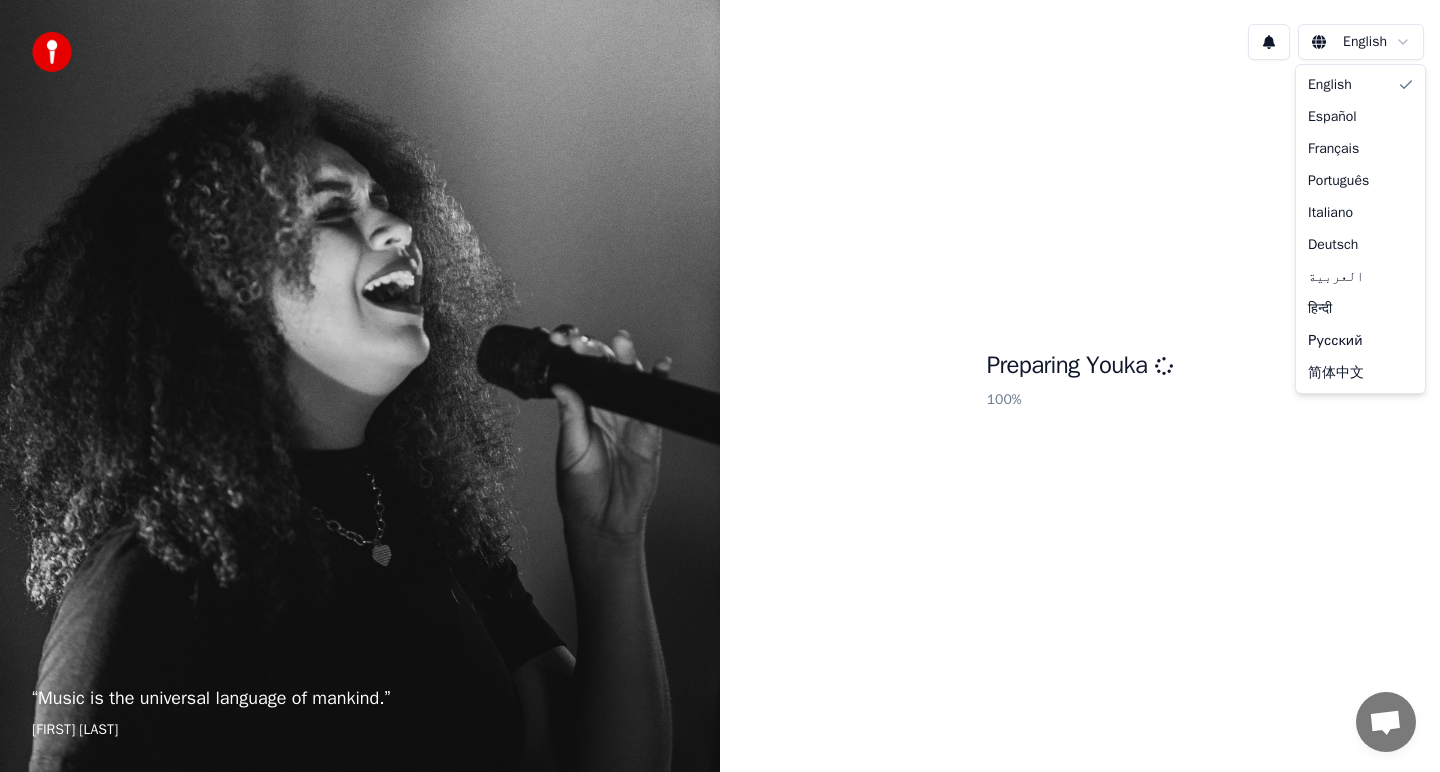 click on "“ Music is the universal language of mankind. ” [FIRST] [LAST] English Preparing Youka 100 %
English Español Français Português Italiano Deutsch العربية हिन्दी Русский 简体中文" at bounding box center [720, 386] 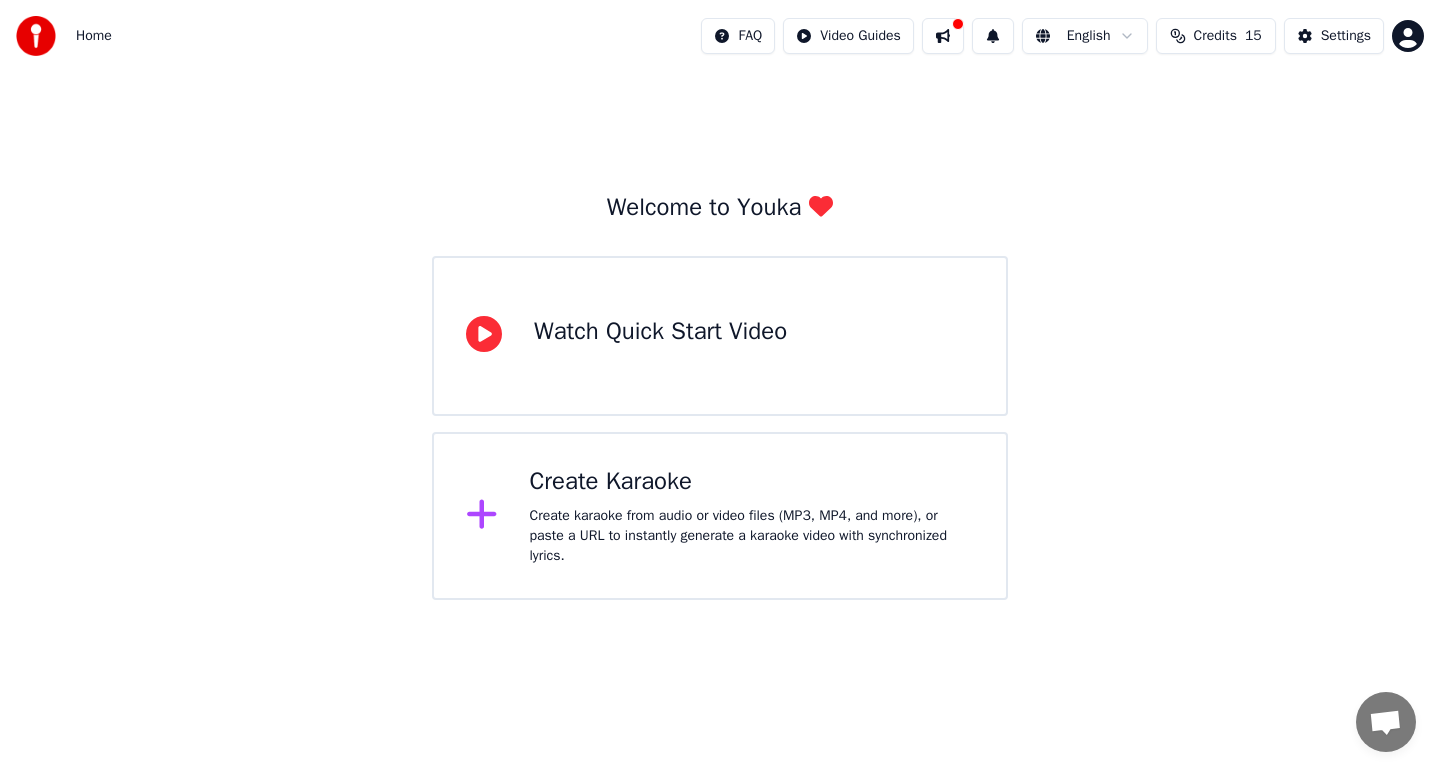 click on "Create Karaoke" at bounding box center [752, 482] 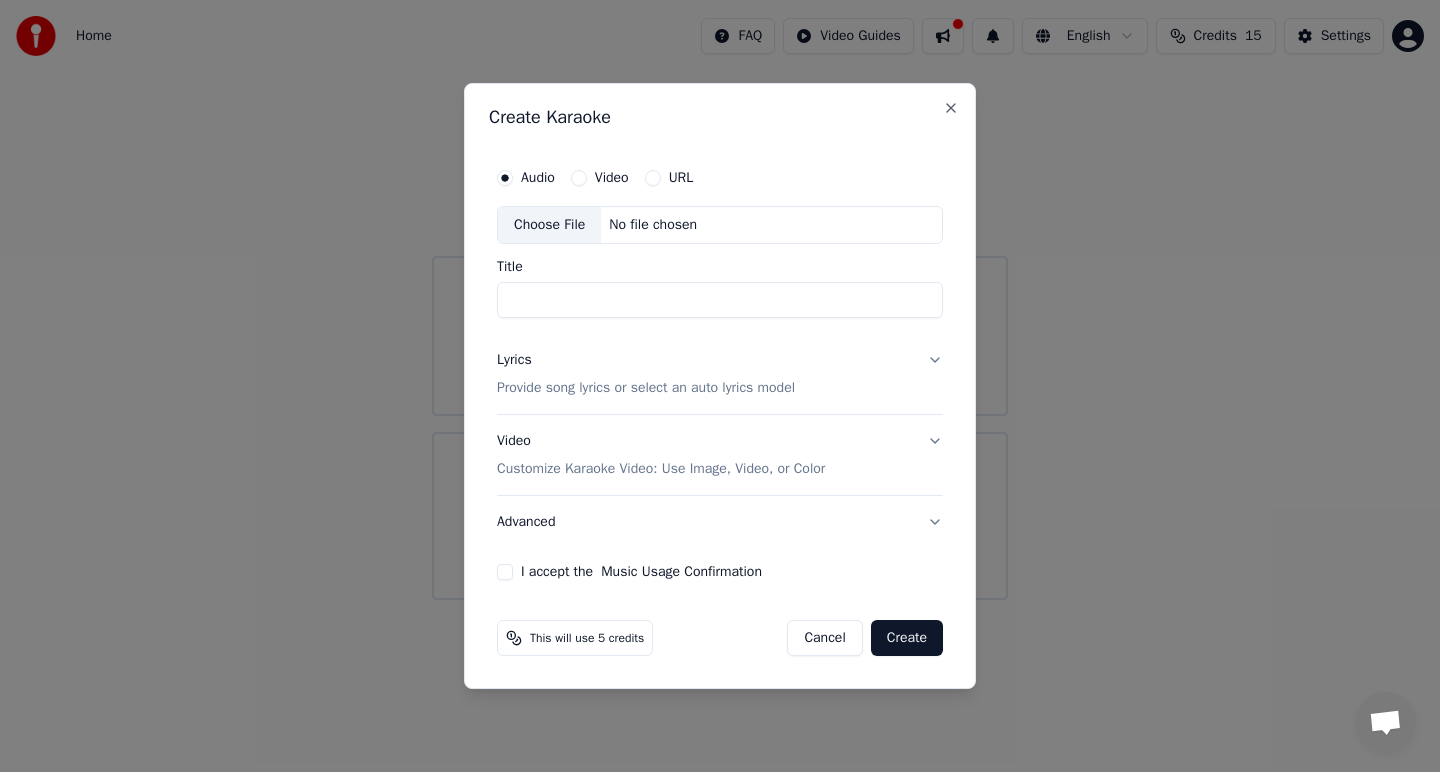 type on "**********" 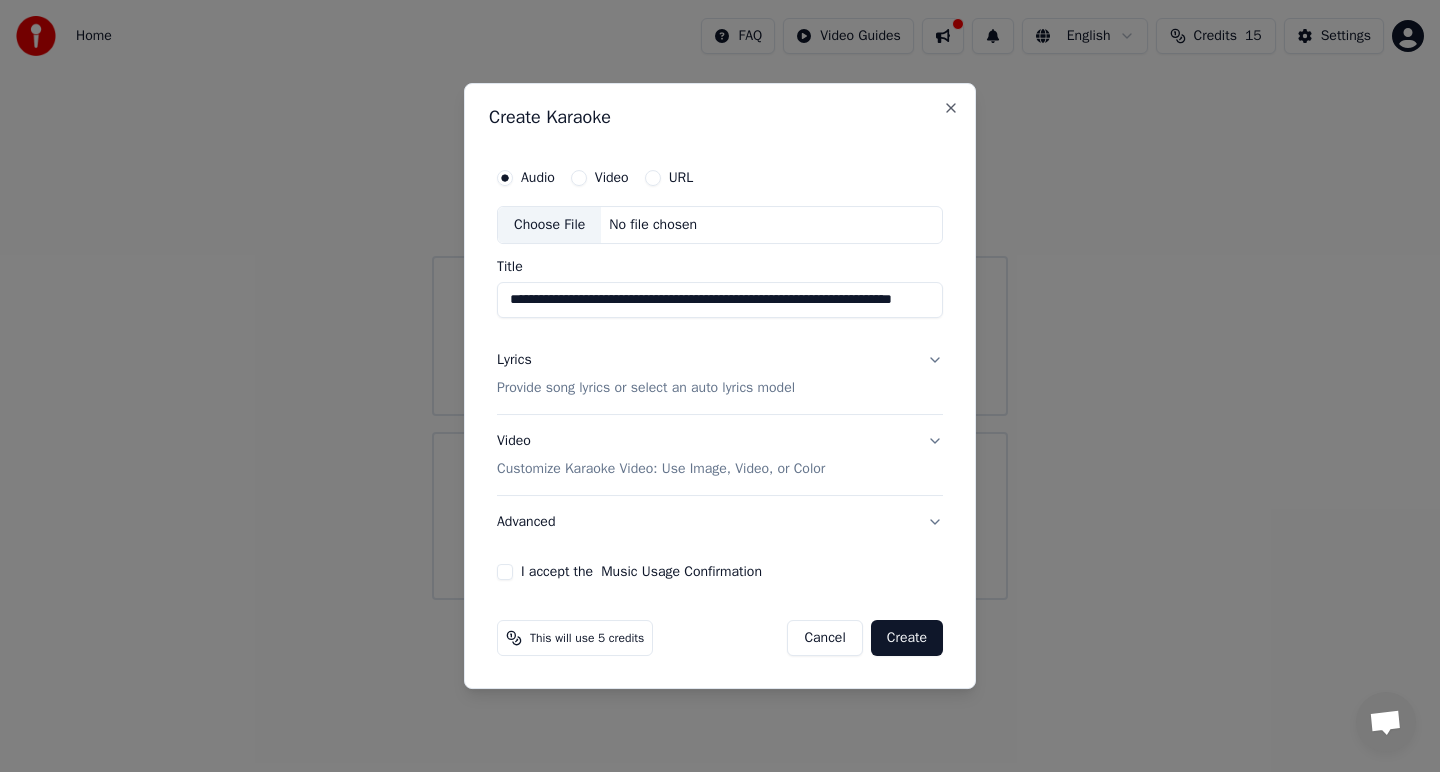scroll, scrollTop: 0, scrollLeft: 153, axis: horizontal 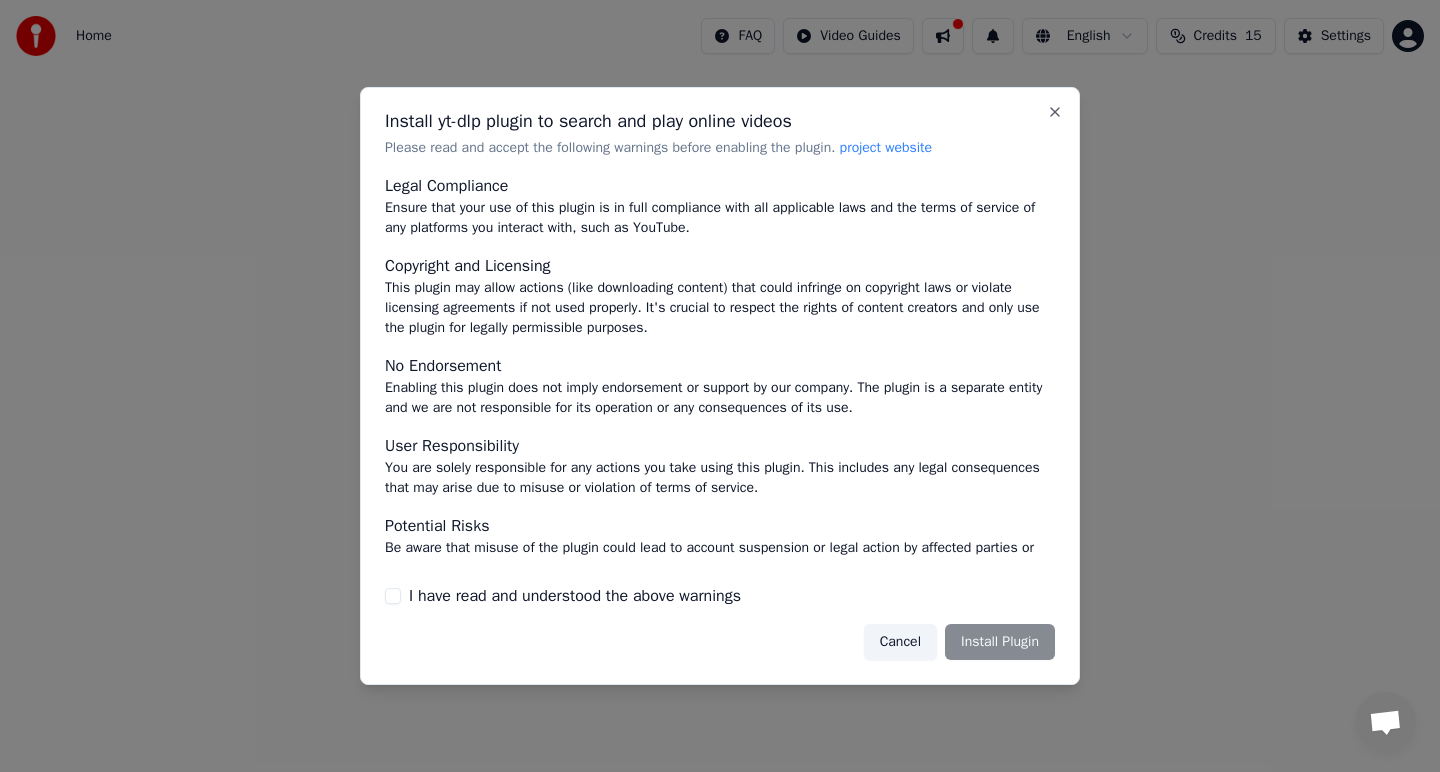 click on "Cancel" at bounding box center [900, 642] 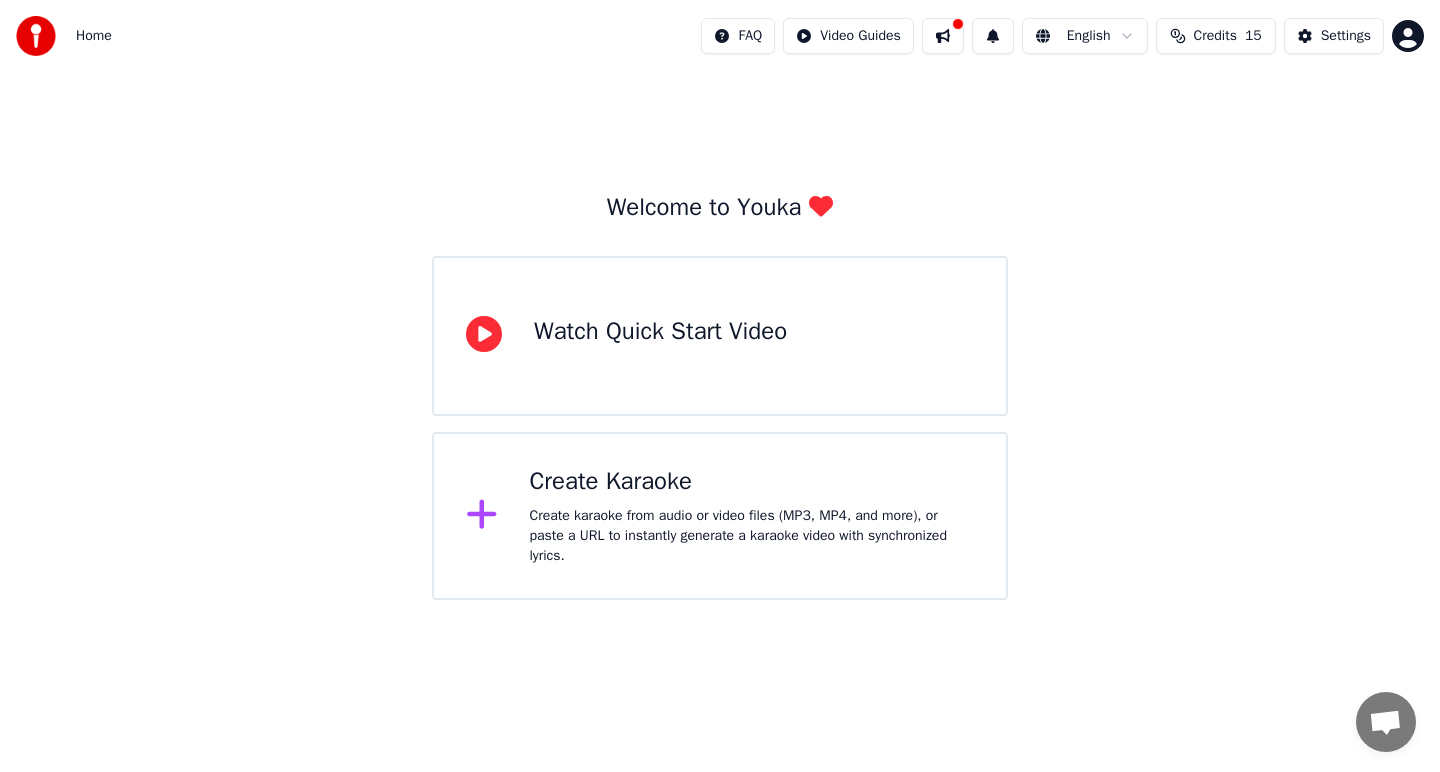 click on "Create Karaoke" at bounding box center [752, 482] 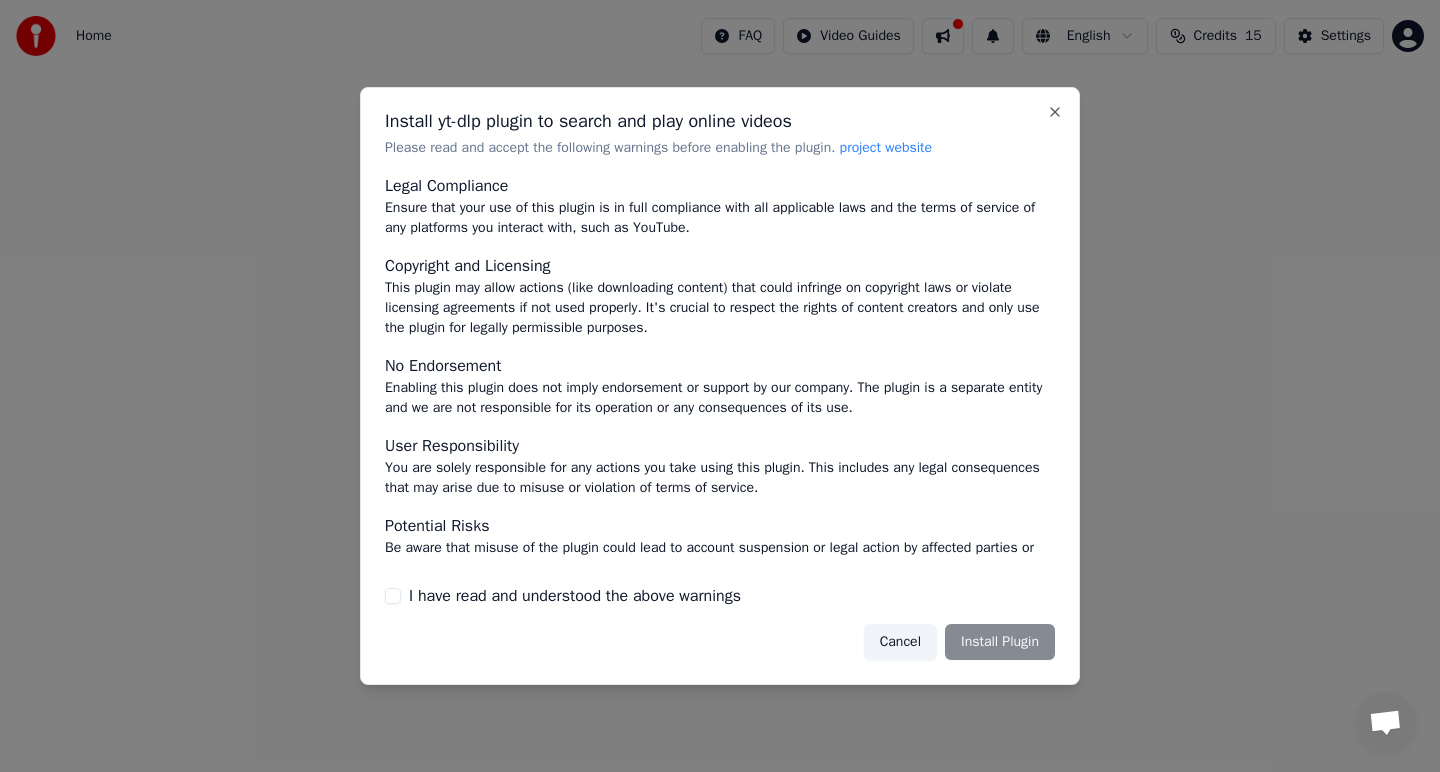 click on "Cancel Install Plugin" at bounding box center (959, 642) 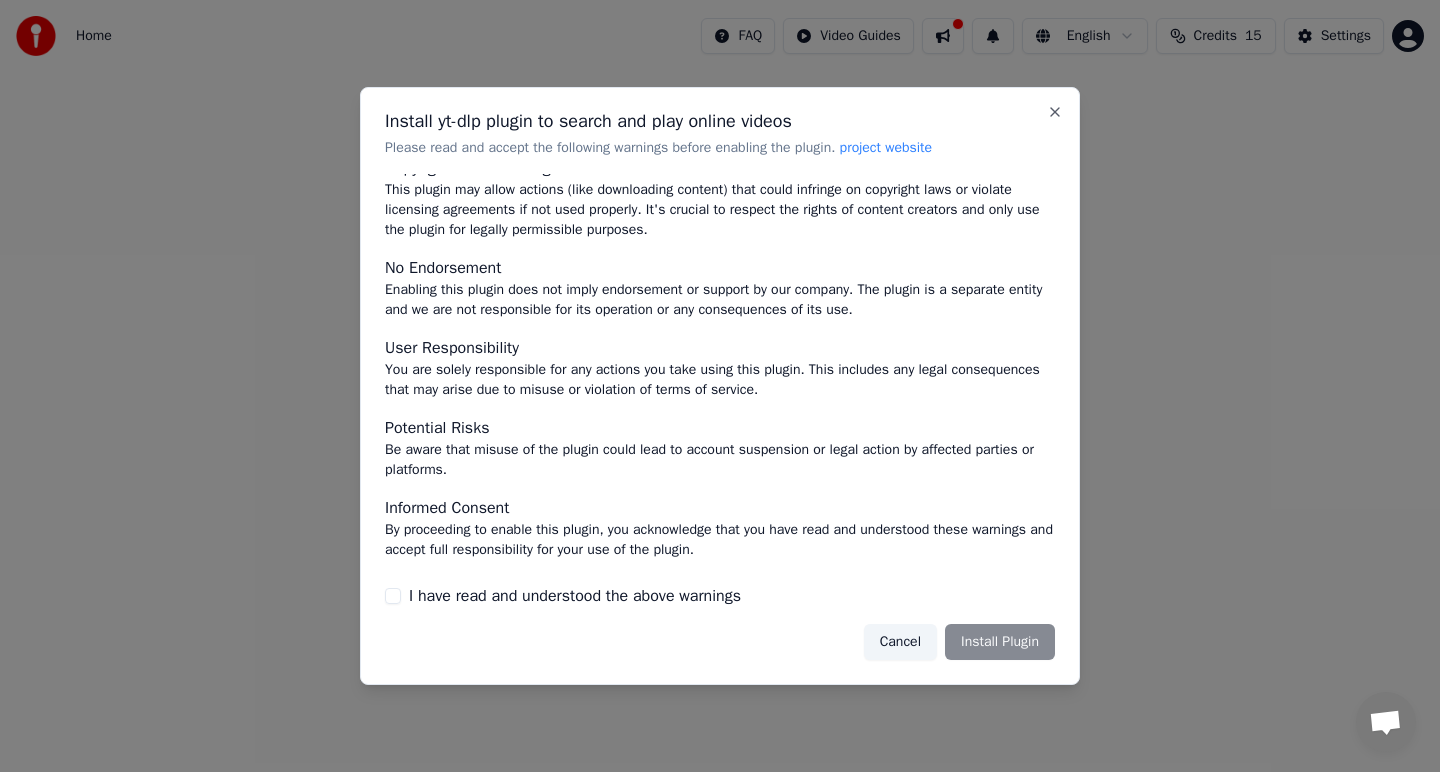 click on "I have read and understood the above warnings" at bounding box center [575, 596] 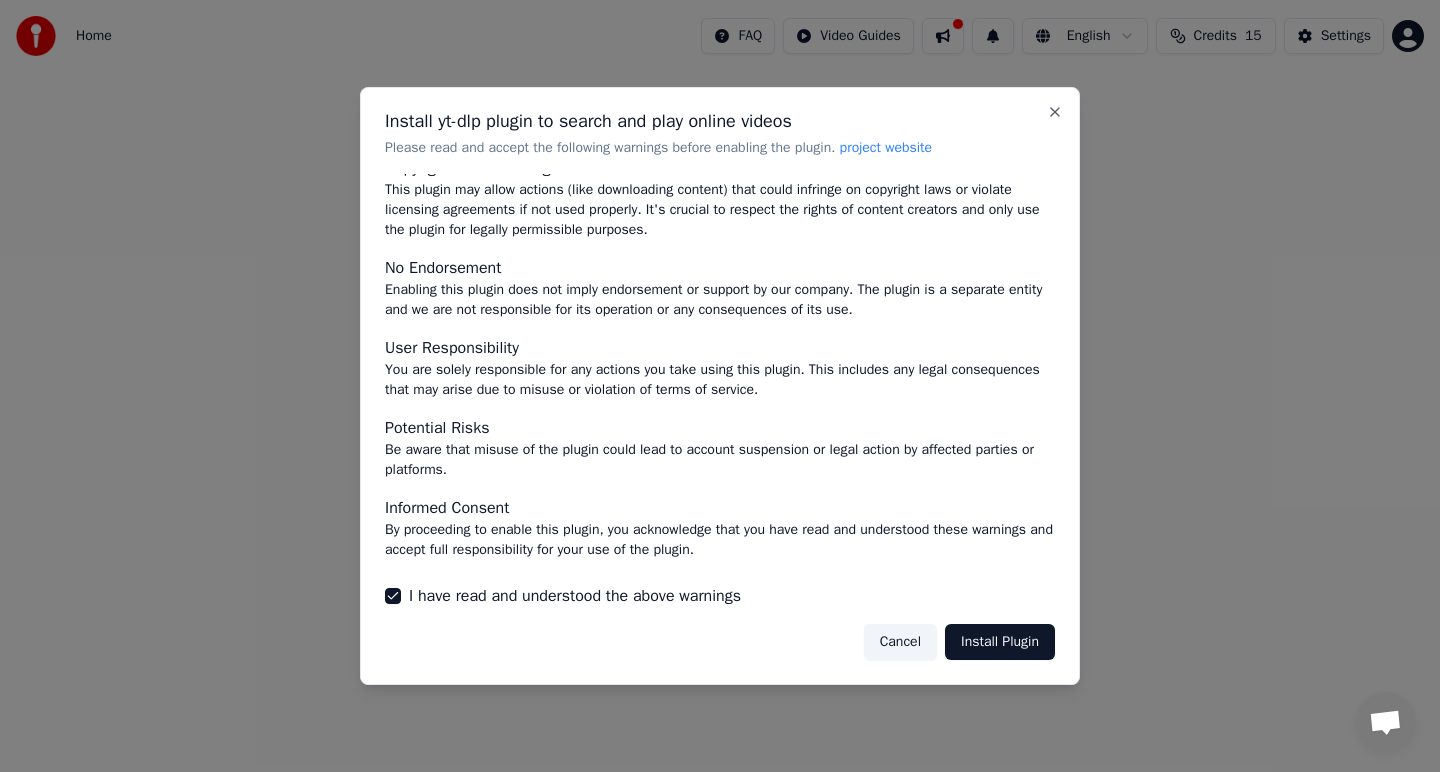 click on "Install Plugin" at bounding box center (1000, 642) 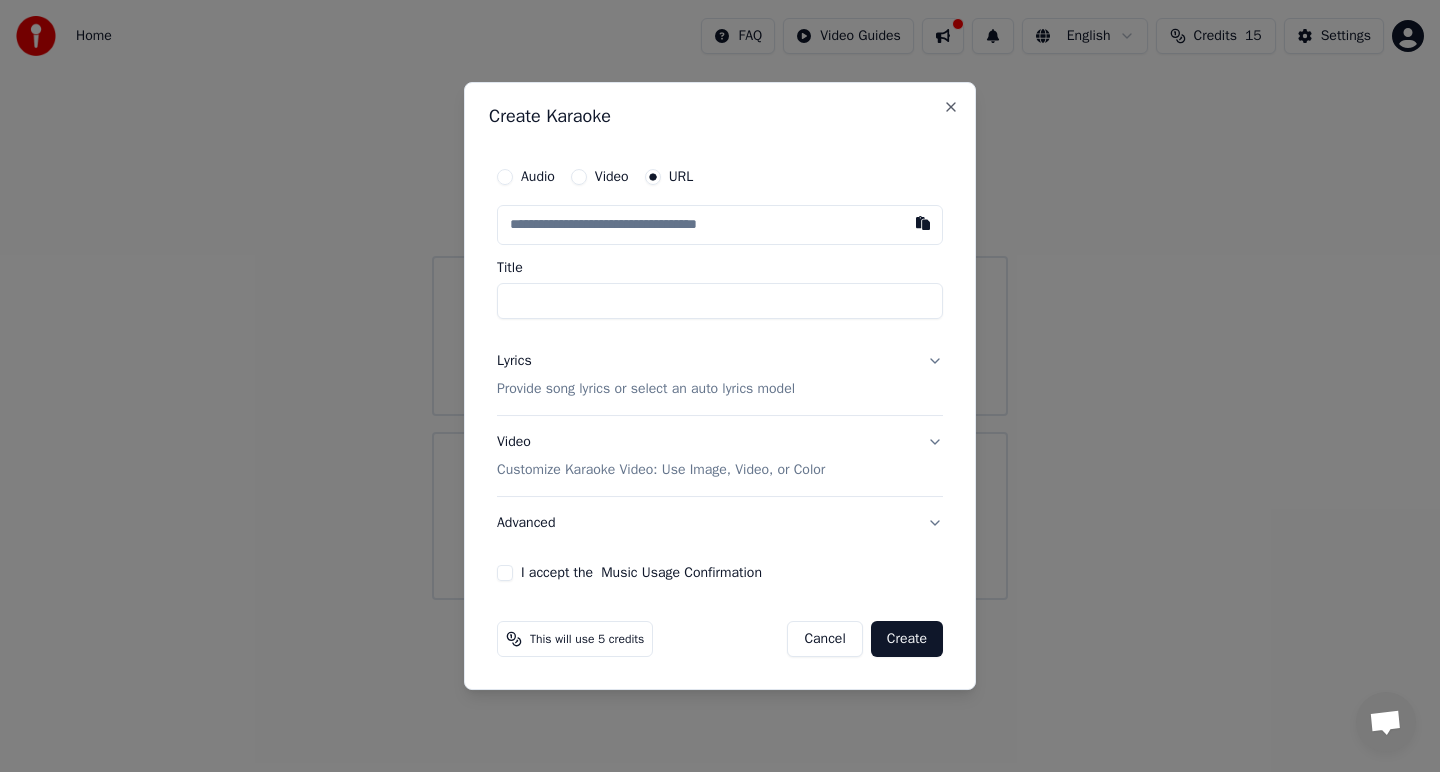 type on "**********" 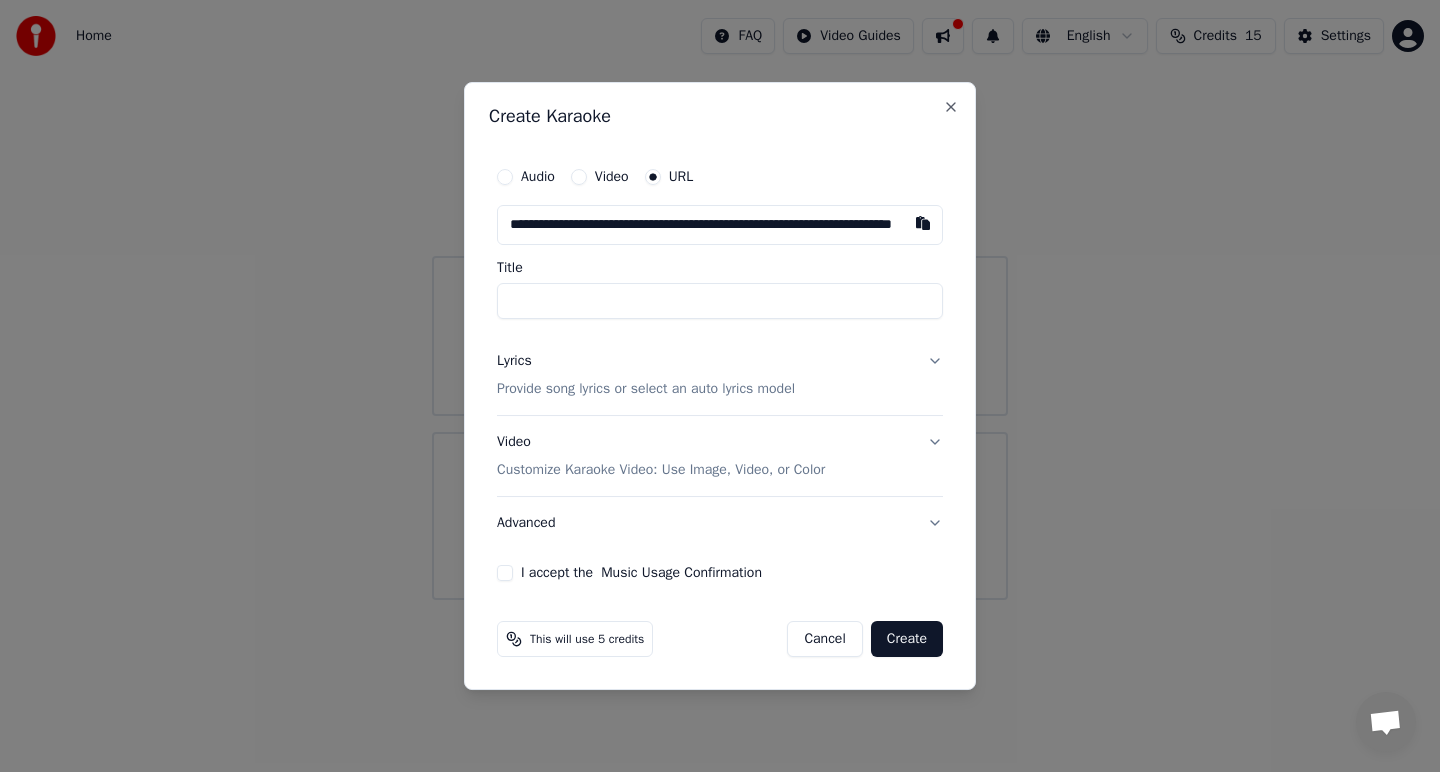 scroll, scrollTop: 0, scrollLeft: 153, axis: horizontal 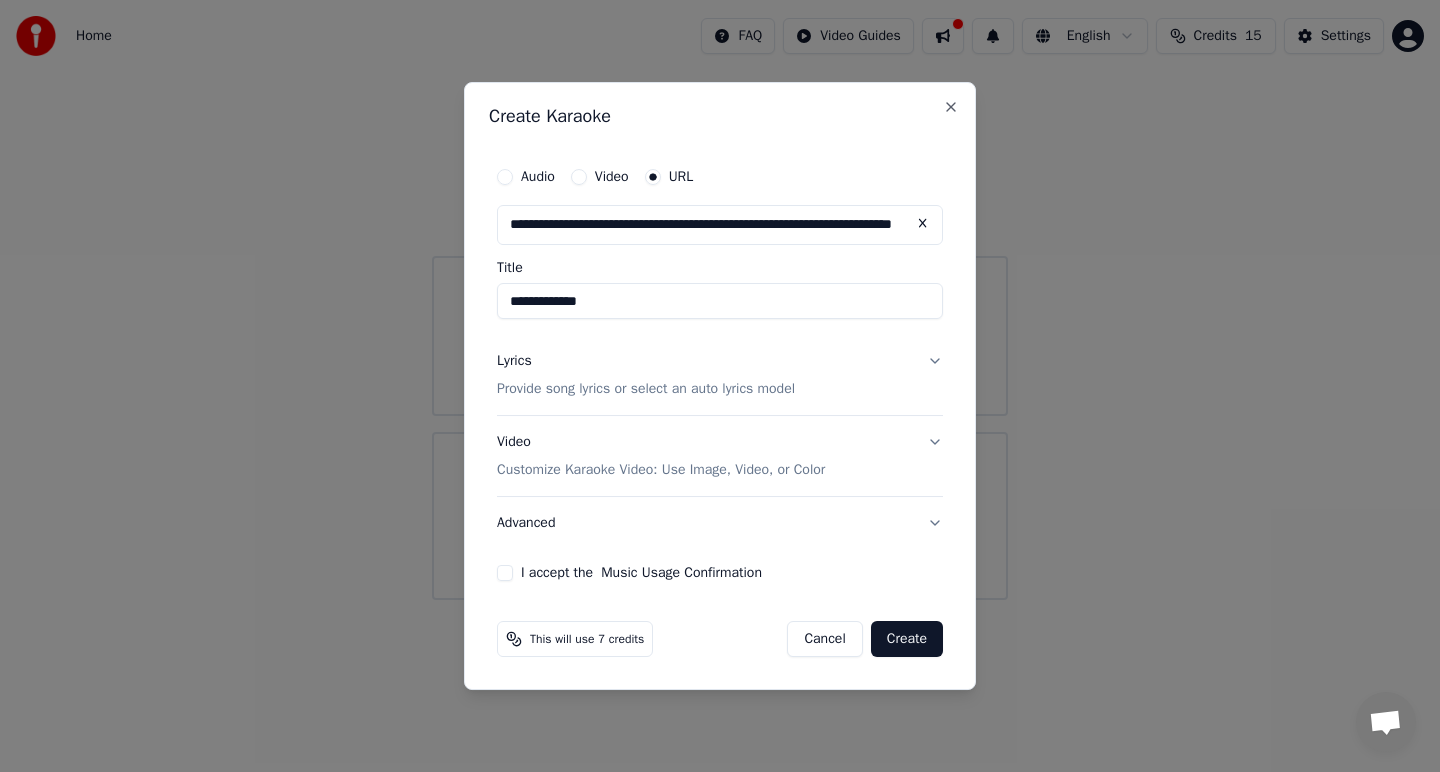 type on "**********" 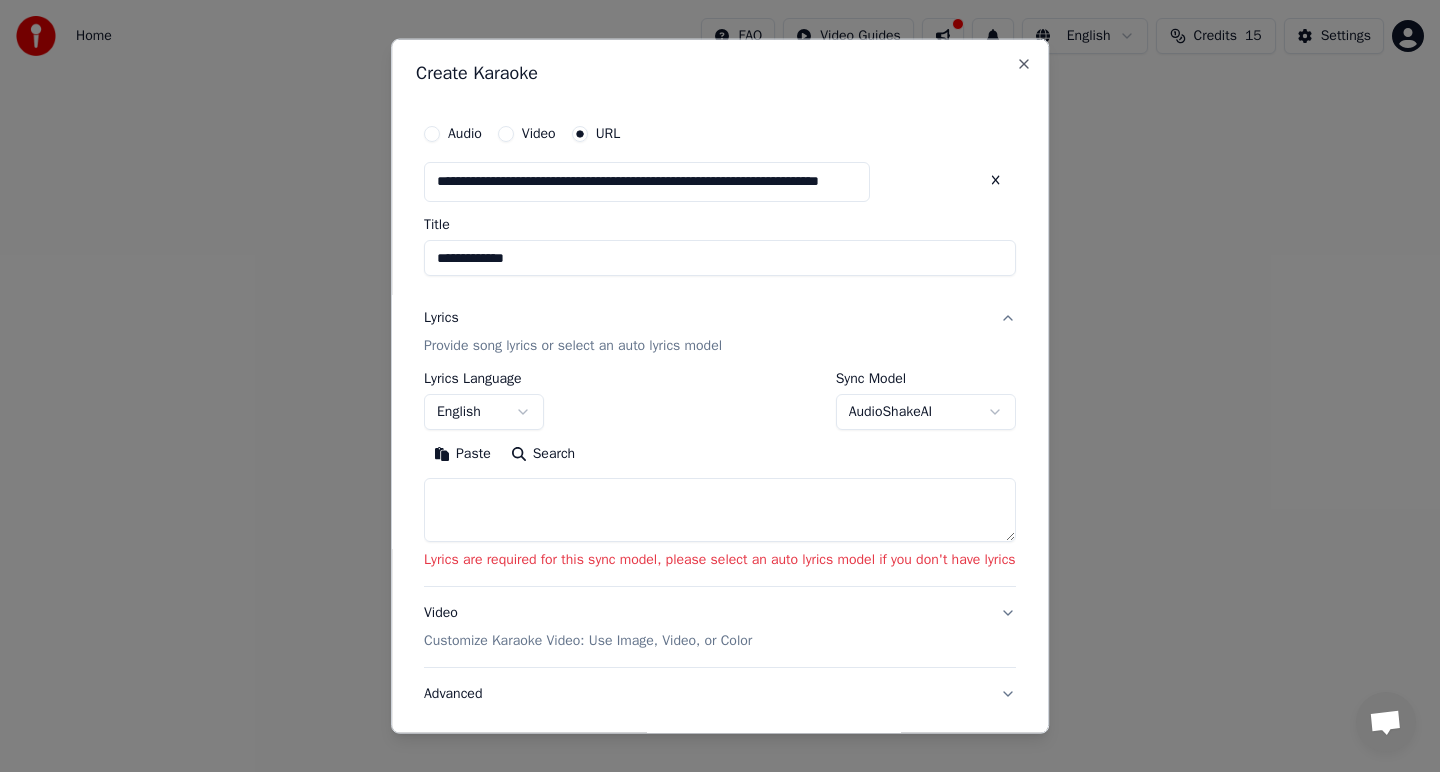 scroll, scrollTop: 0, scrollLeft: 0, axis: both 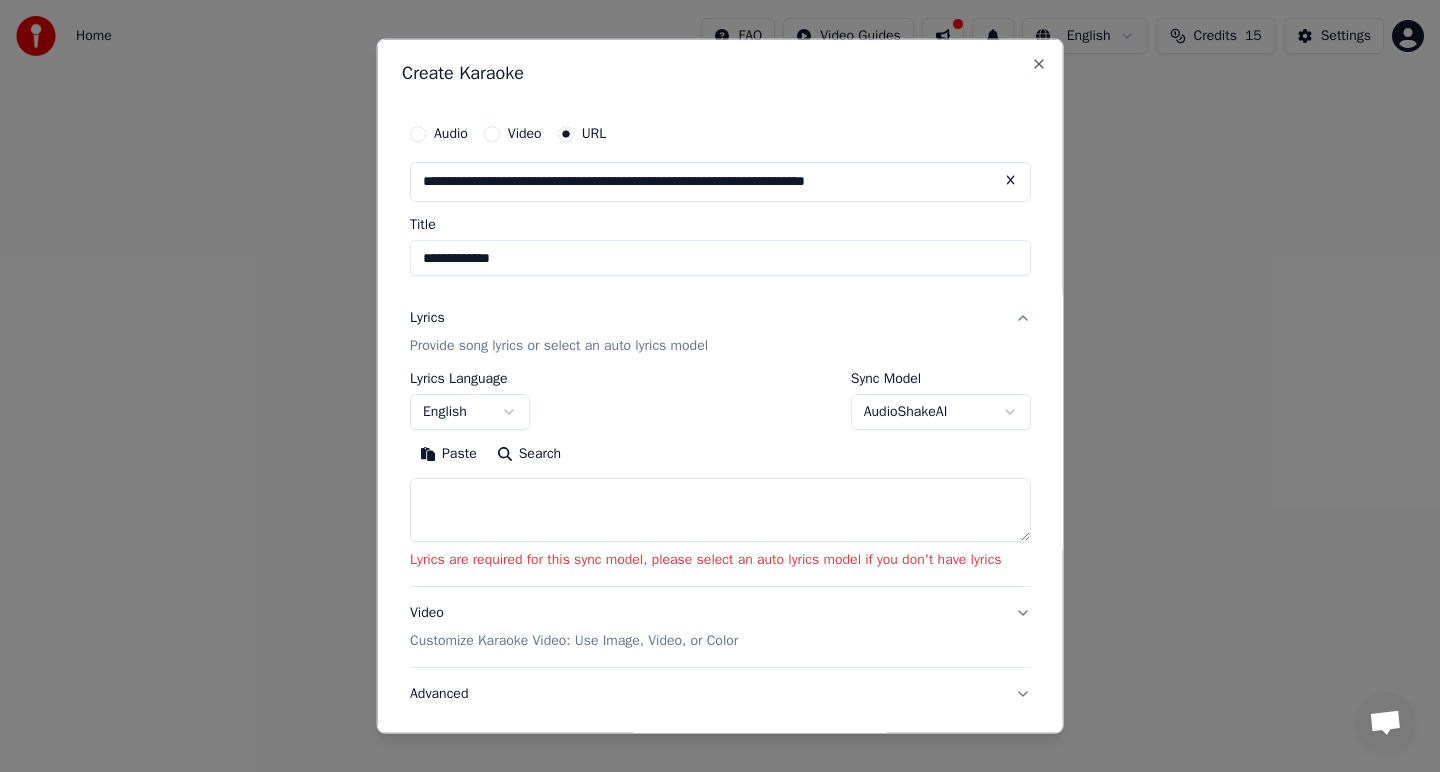 click on "AudioShakeAI" at bounding box center [940, 412] 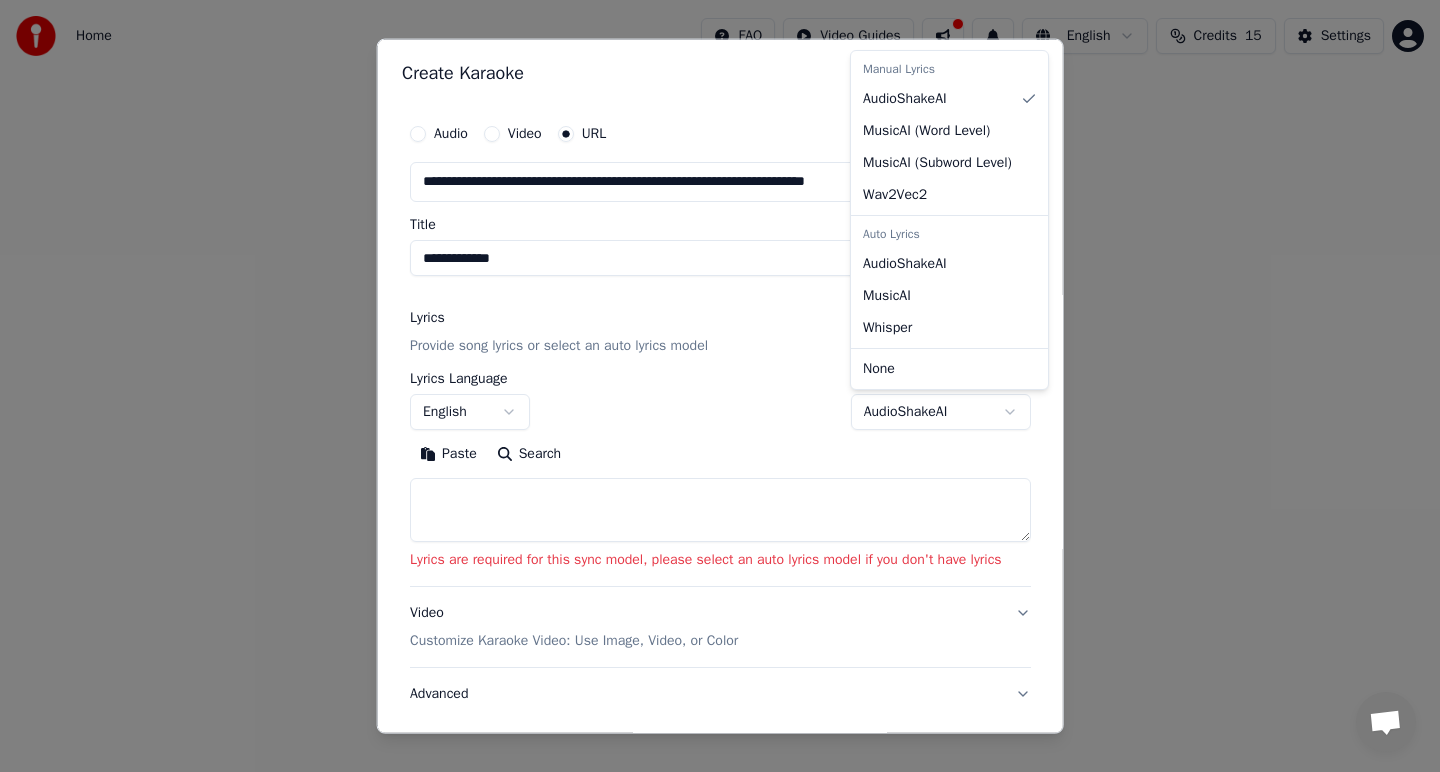 click at bounding box center [720, 386] 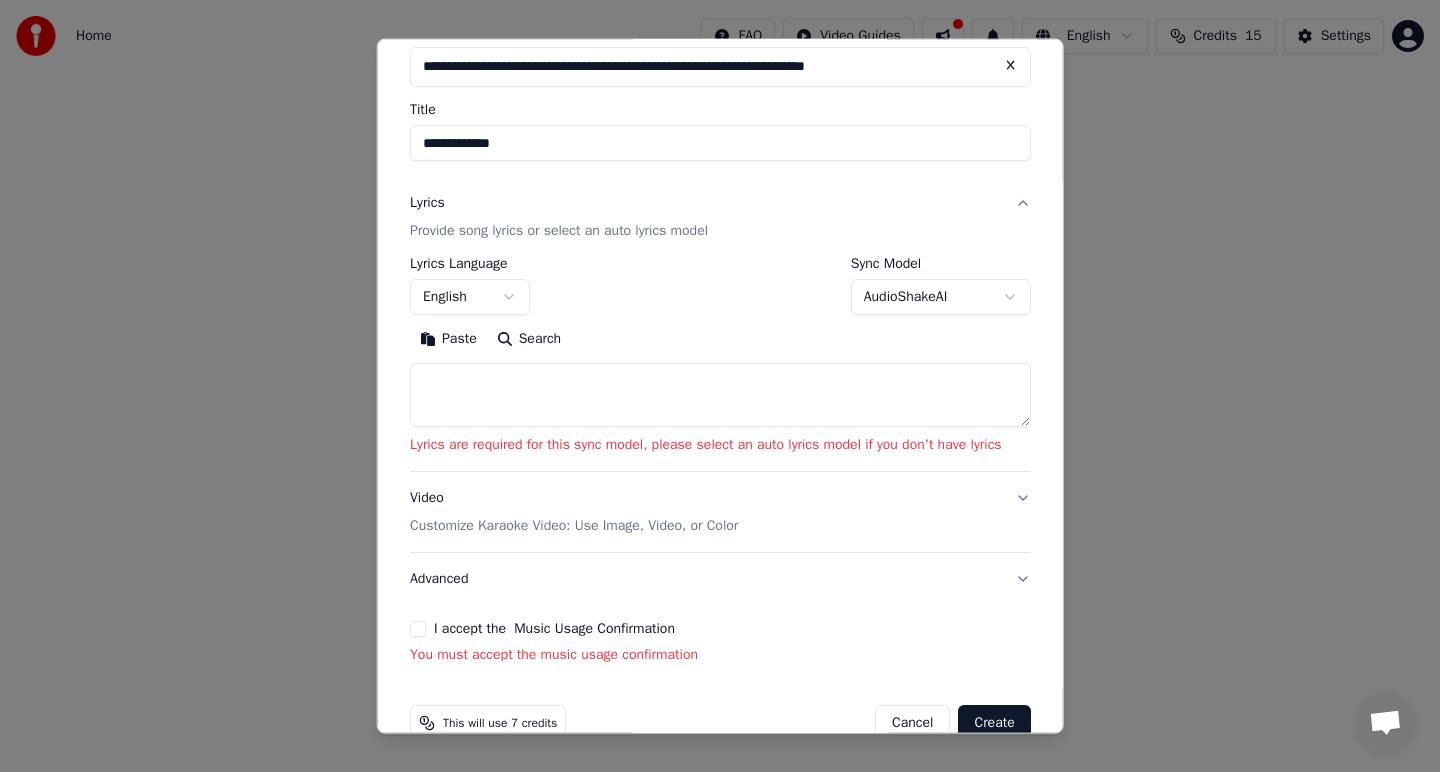 scroll, scrollTop: 155, scrollLeft: 0, axis: vertical 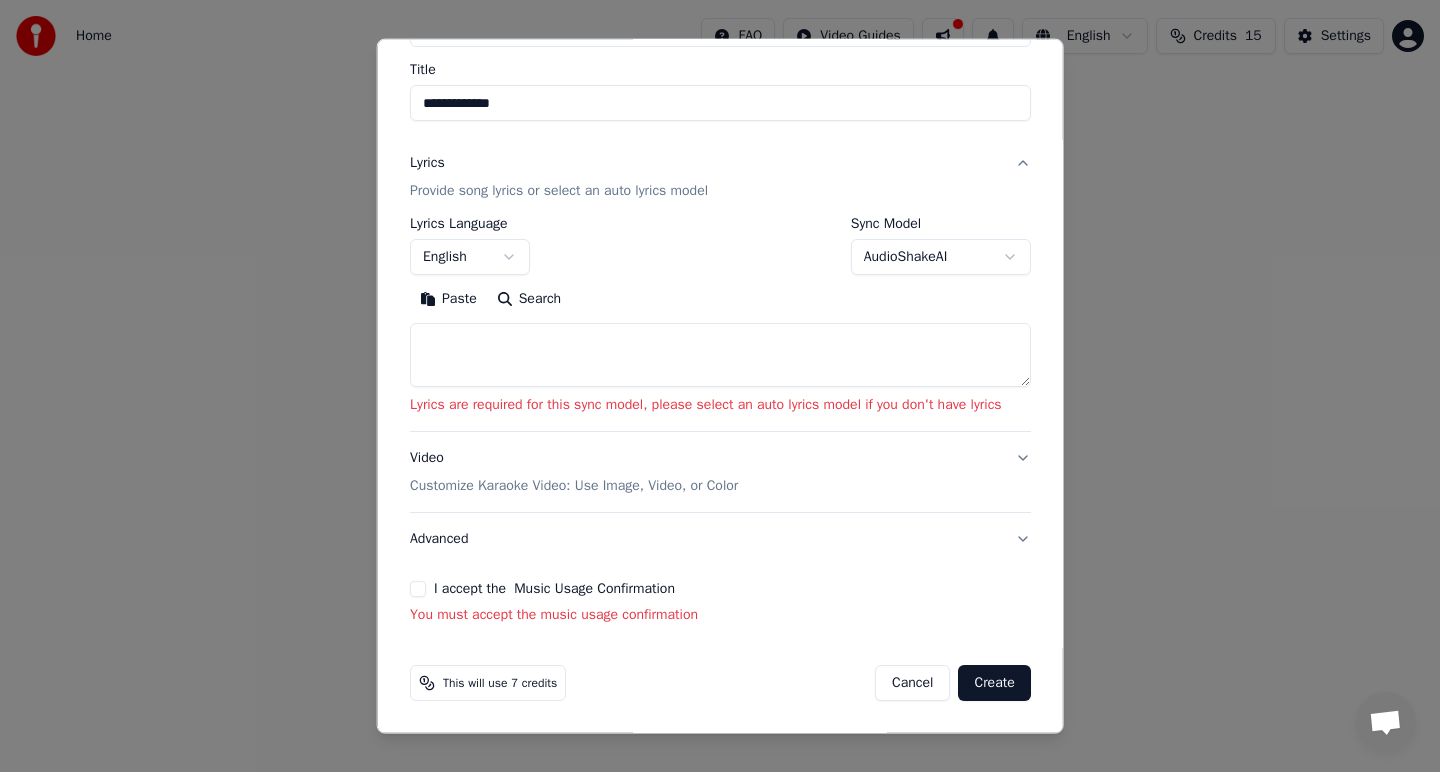 click on "I accept the   Music Usage Confirmation" at bounding box center [418, 589] 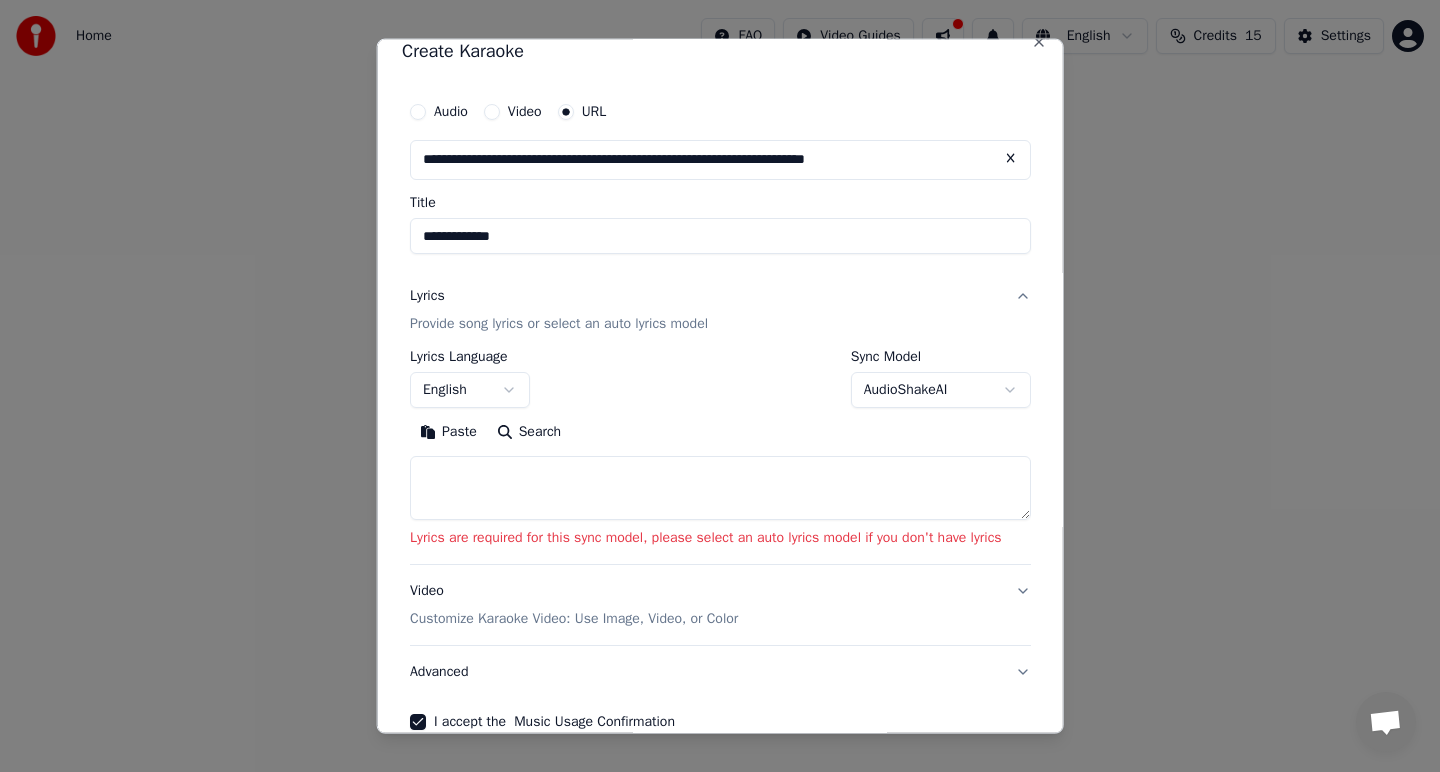 scroll, scrollTop: 21, scrollLeft: 0, axis: vertical 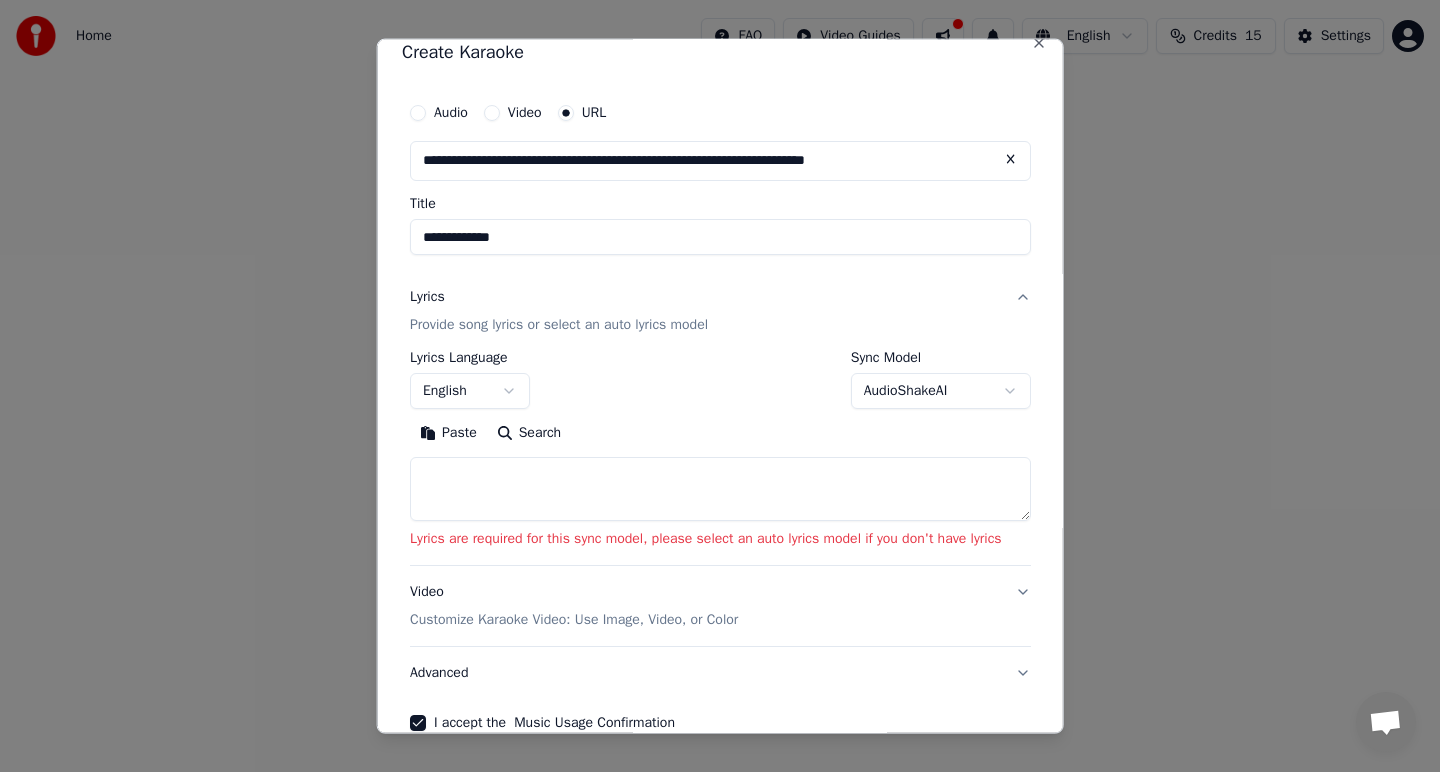 click on "AudioShakeAI" at bounding box center [940, 391] 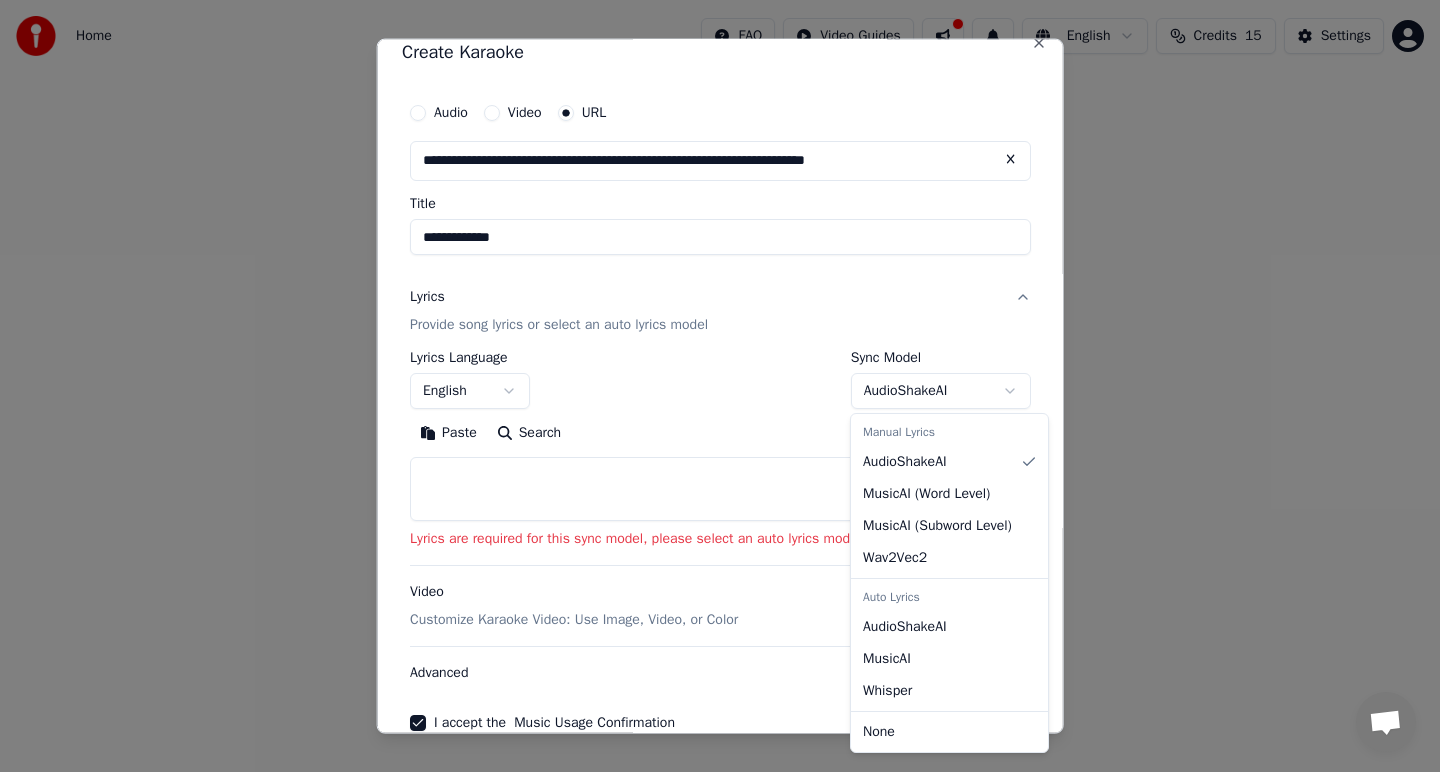 click on "**********" at bounding box center (720, 300) 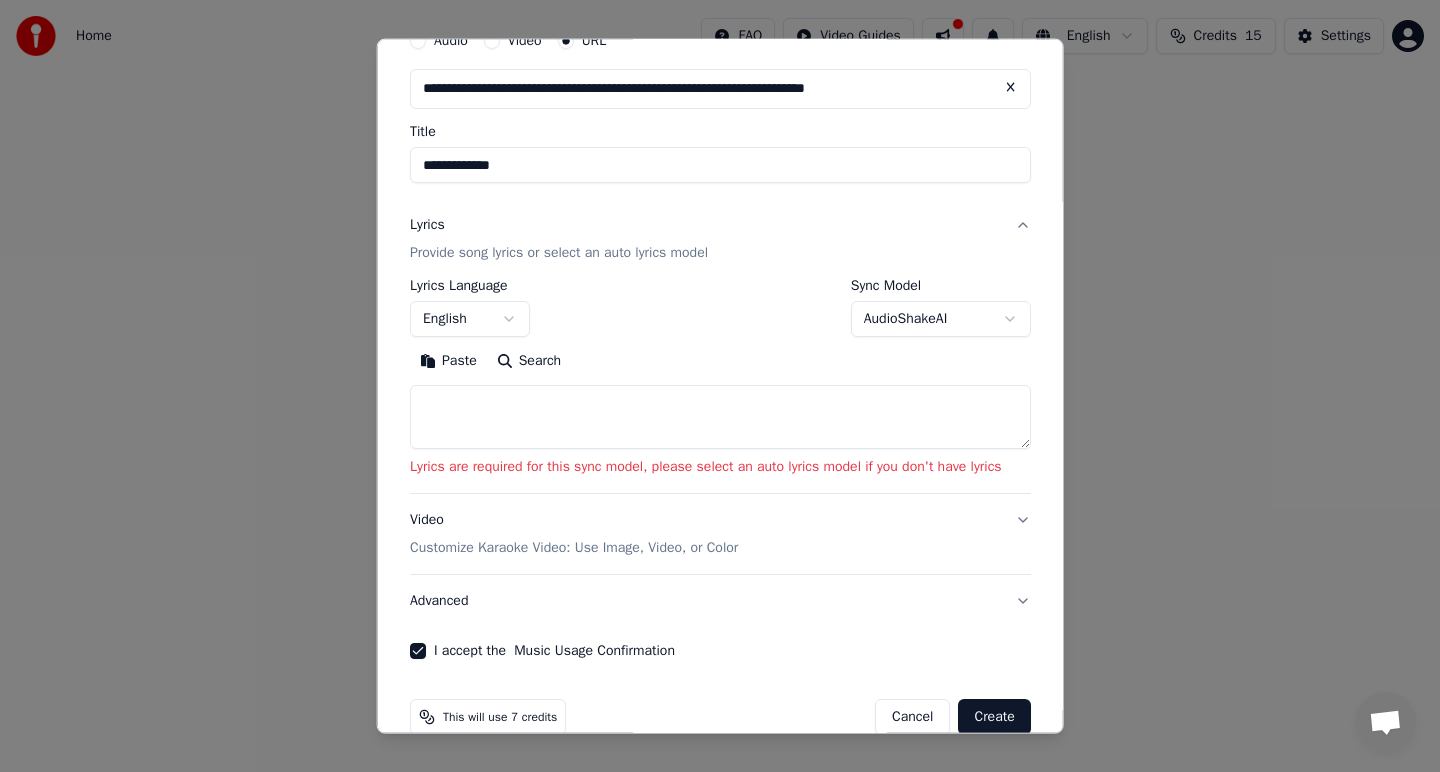 scroll, scrollTop: 127, scrollLeft: 0, axis: vertical 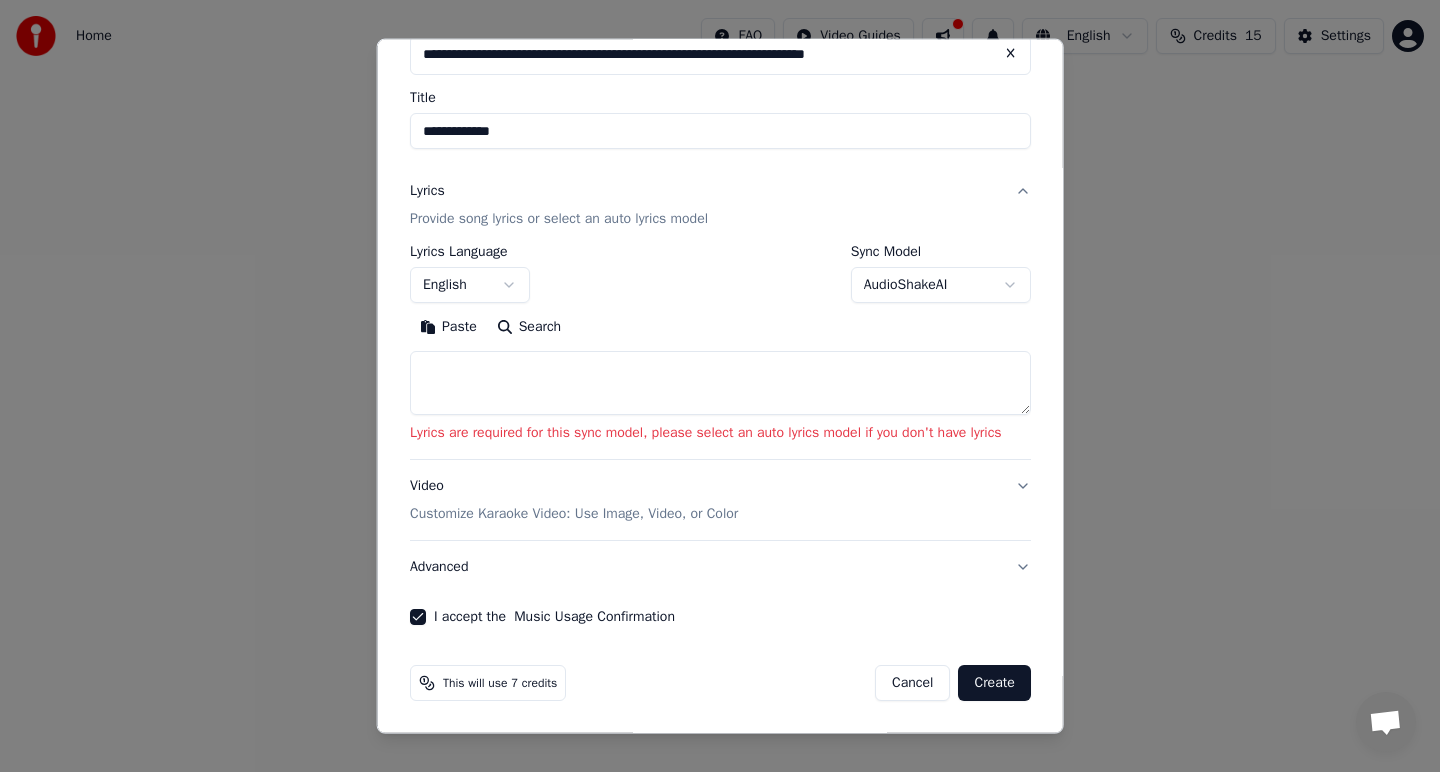 click on "Create" at bounding box center (994, 683) 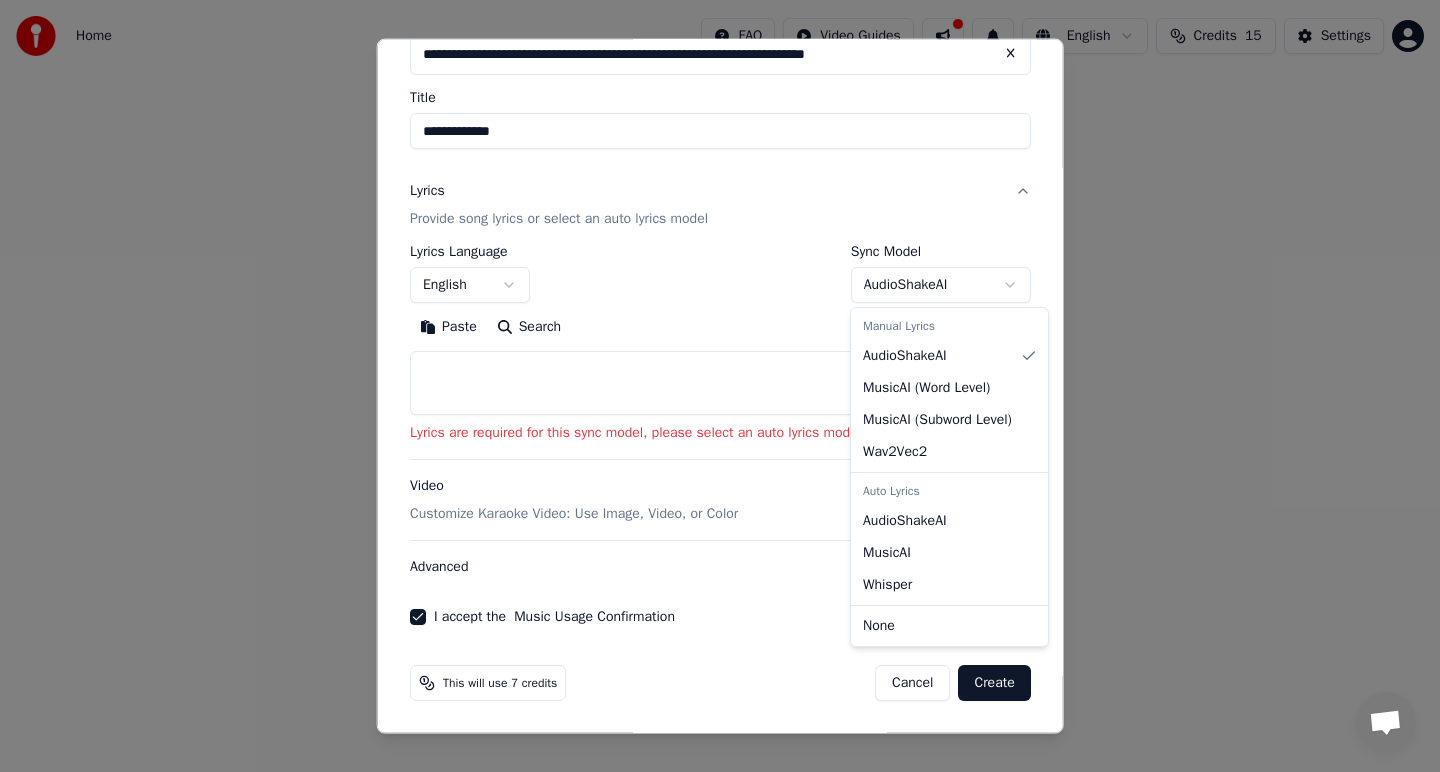 select on "**********" 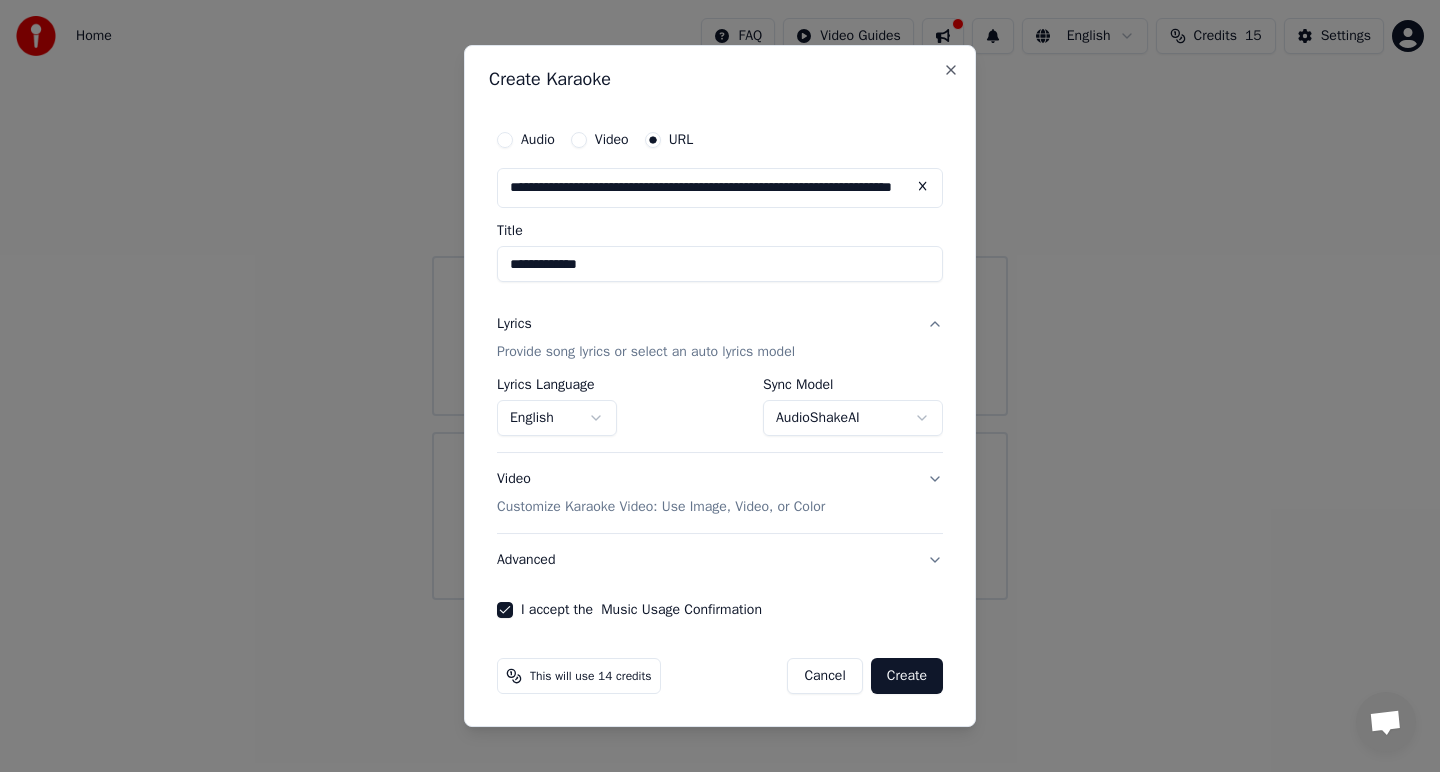 click on "Create" at bounding box center (907, 676) 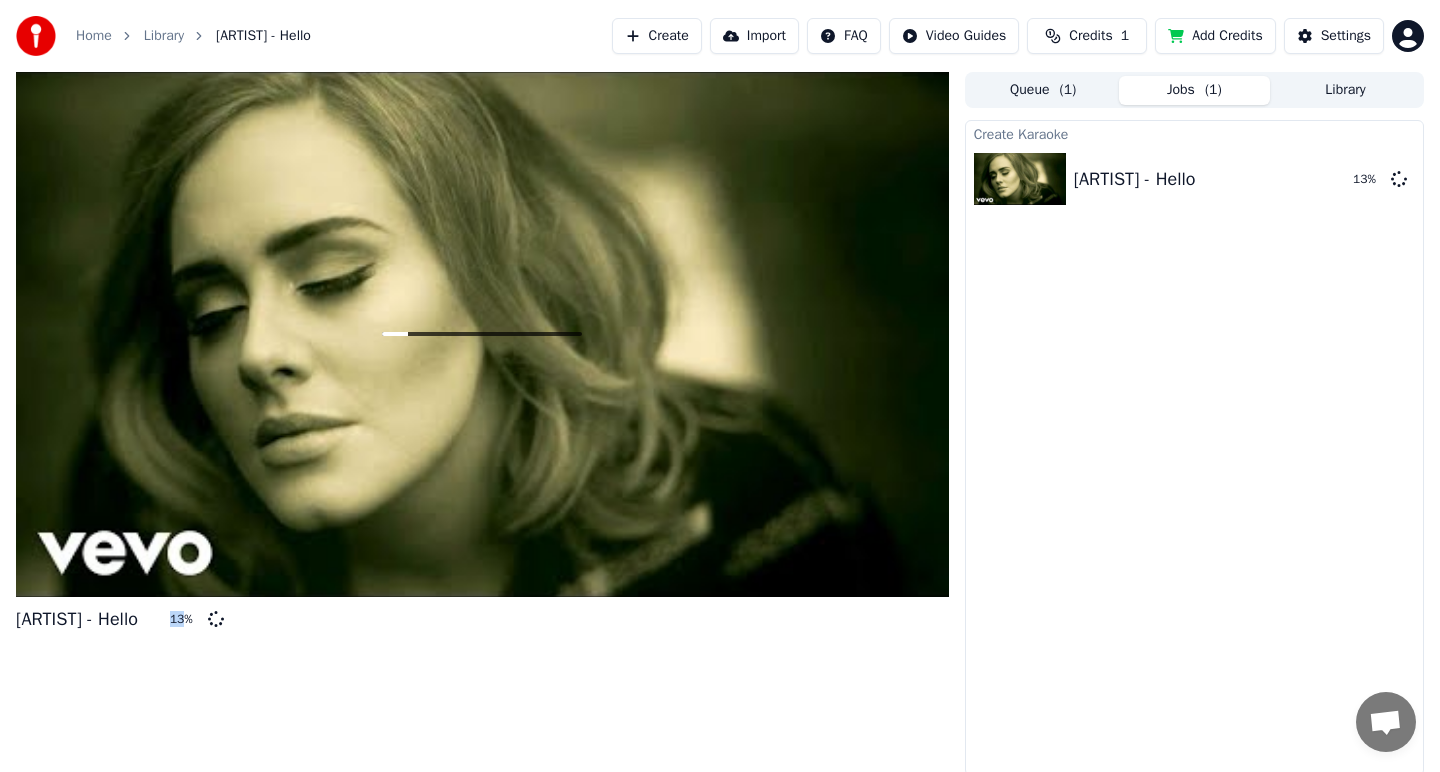 click at bounding box center (482, 334) 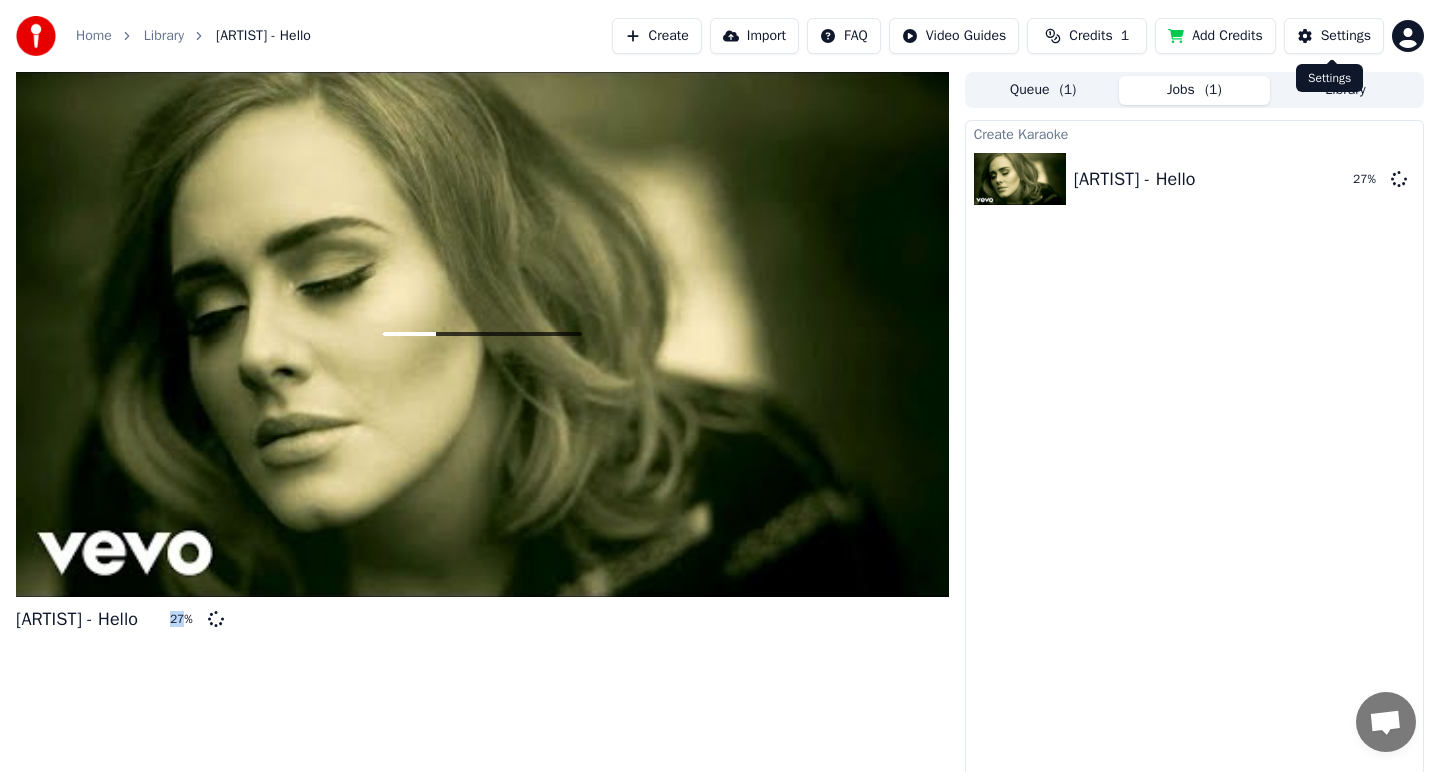 click on "Settings" at bounding box center [1334, 36] 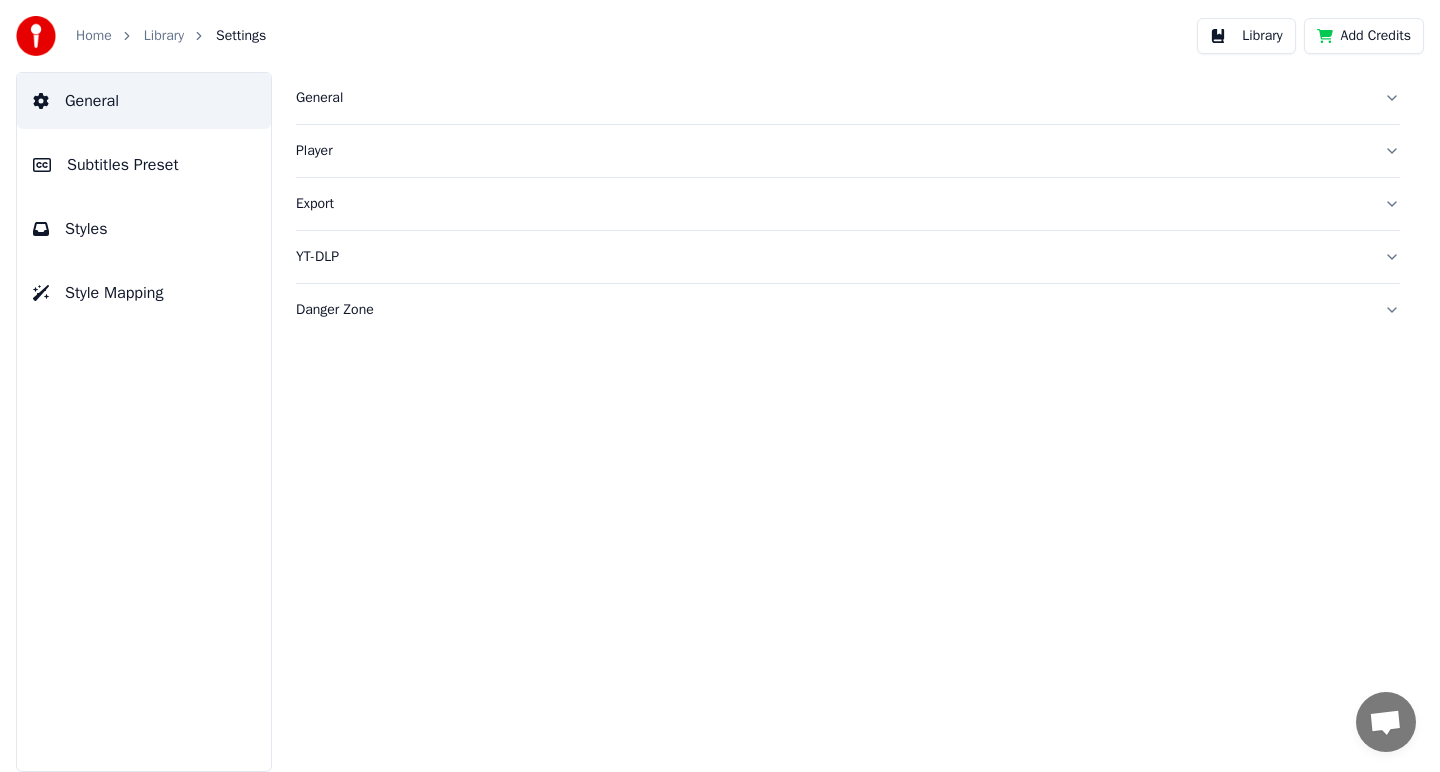 click on "Home" at bounding box center (94, 36) 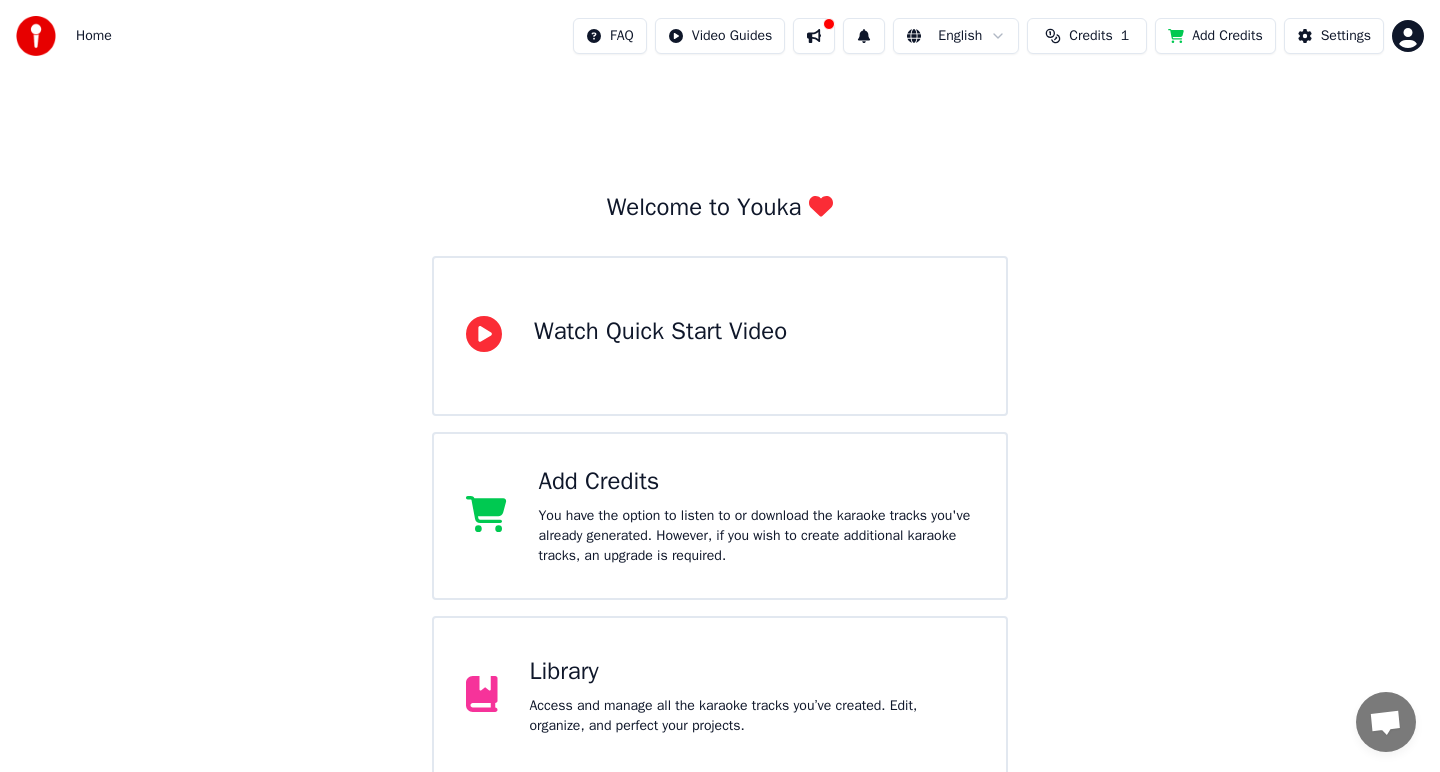 click on "Credits" at bounding box center [1090, 36] 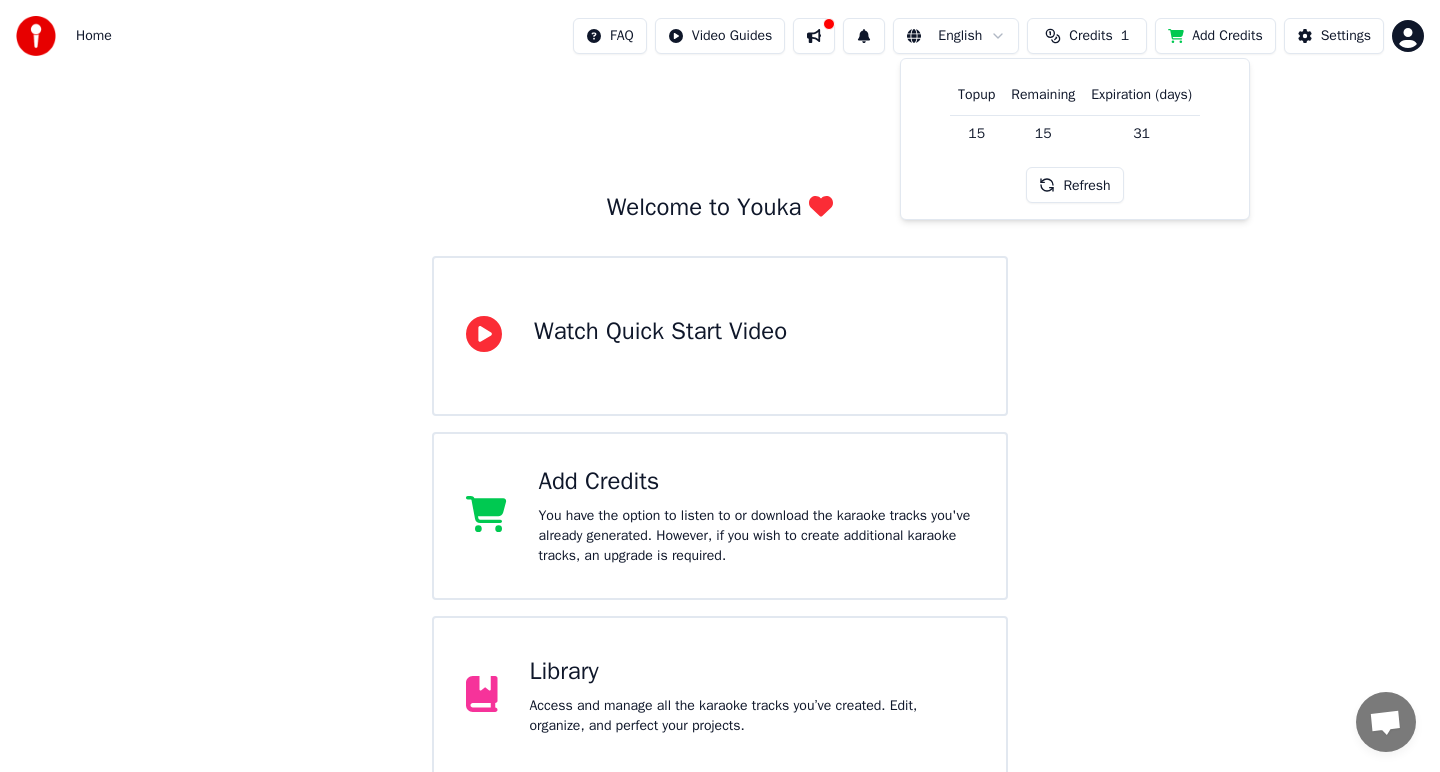 click on "Welcome to Youka Watch Quick Start Video Add Credits You have the option to listen to or download the karaoke tracks you've already generated. However, if you wish to create additional karaoke tracks, an upgrade is required. Library Access and manage all the karaoke tracks you’ve created. Edit, organize, and perfect your projects. Create Karaoke Create karaoke from audio or video files (MP3, MP4, and more), or paste a URL to instantly generate a karaoke video with synchronized lyrics." at bounding box center [720, 516] 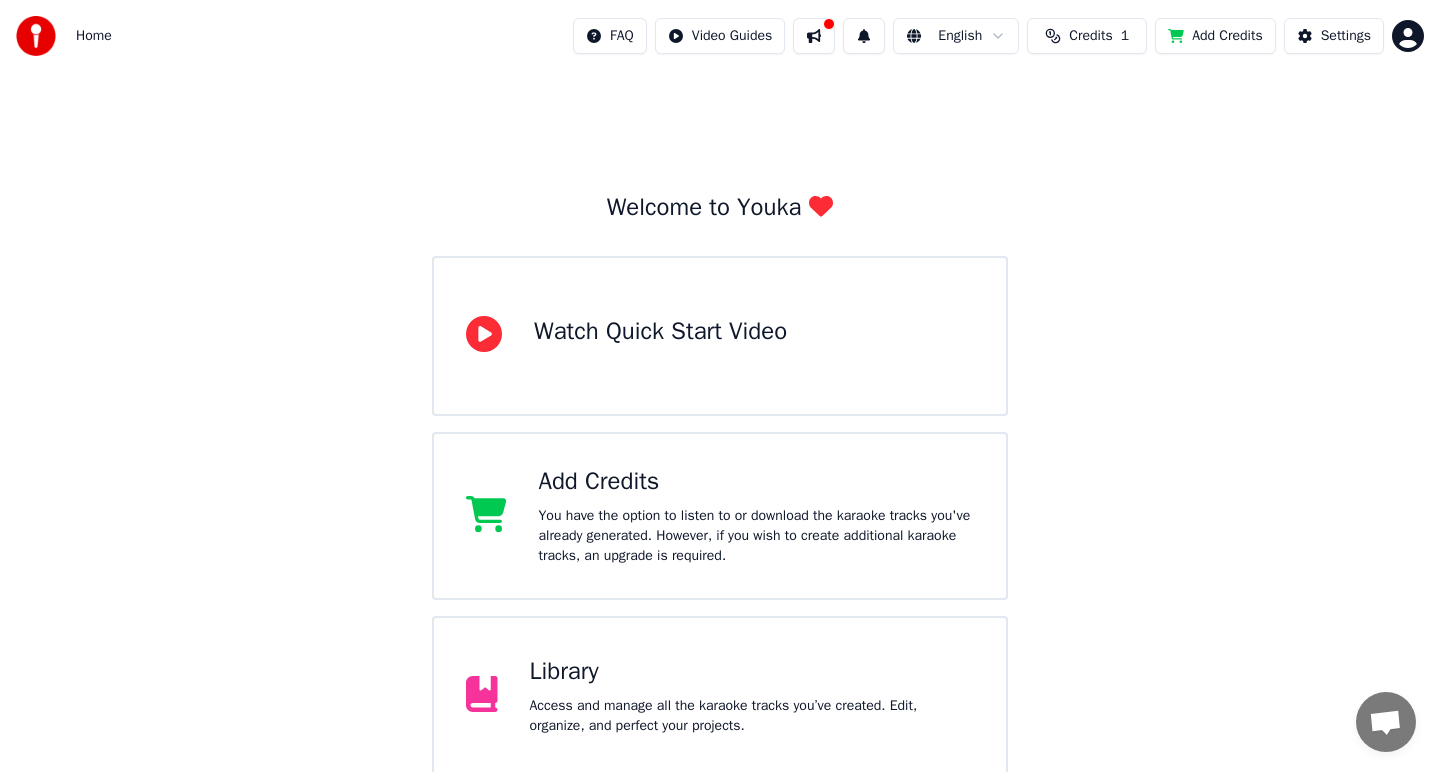 click on "Home FAQ Video Guides English Credits 1 Add Credits Settings Welcome to Youka Watch Quick Start Video Add Credits You have the option to listen to or download the karaoke tracks you've already generated. However, if you wish to create additional karaoke tracks, an upgrade is required. Library Access and manage all the karaoke tracks you’ve created. Edit, organize, and perfect your projects. Create Karaoke Create karaoke from audio or video files (MP3, MP4, and more), or paste a URL to instantly generate a karaoke video with synchronized lyrics." at bounding box center (720, 480) 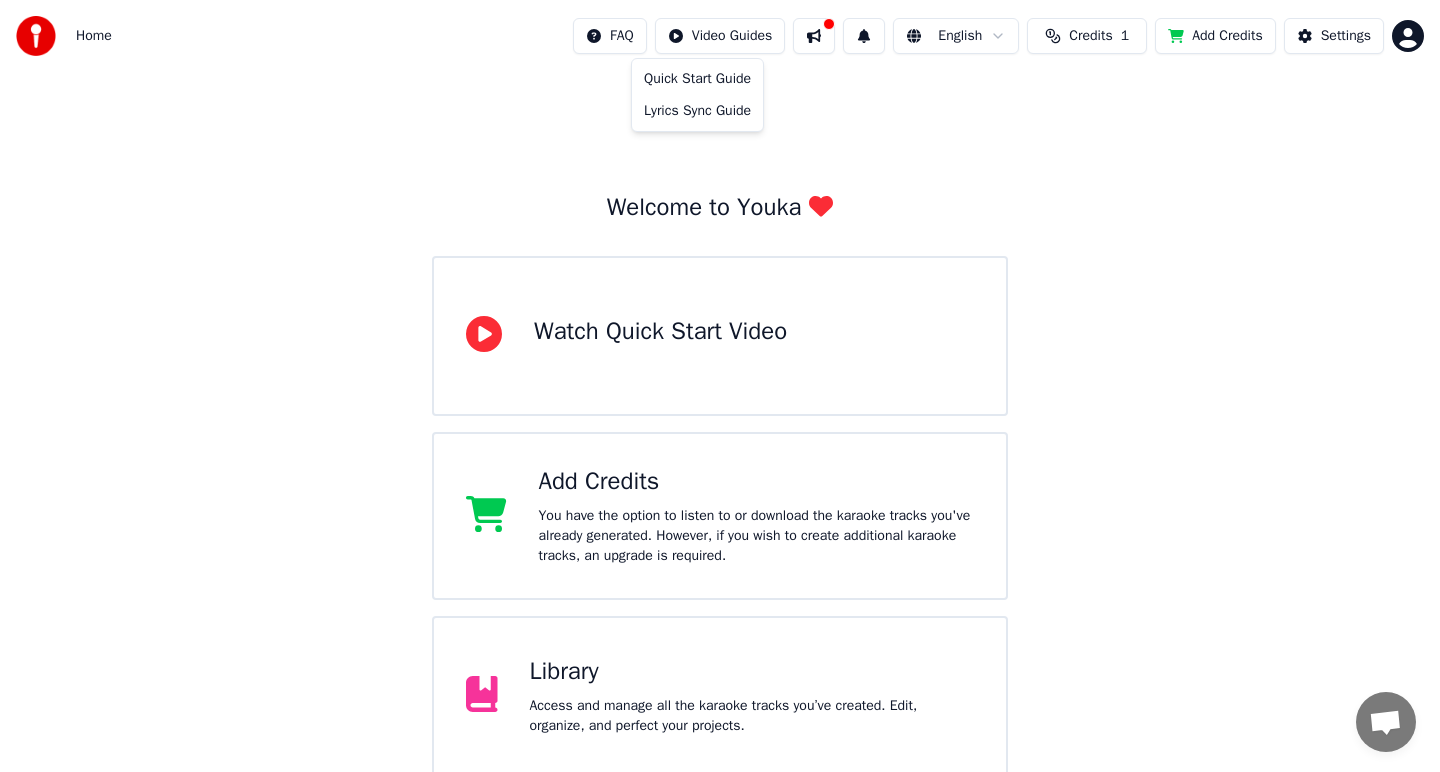 click on "Home FAQ Video Guides English Credits 1 Add Credits Settings Welcome to Youka Watch Quick Start Video Add Credits You have the option to listen to or download the karaoke tracks you've already generated. However, if you wish to create additional karaoke tracks, an upgrade is required. Library Access and manage all the karaoke tracks you’ve created. Edit, organize, and perfect your projects. Create Karaoke Create karaoke from audio or video files (MP3, MP4, and more), or paste a URL to instantly generate a karaoke video with synchronized lyrics.
Quick Start Guide Lyrics Sync Guide" at bounding box center [720, 480] 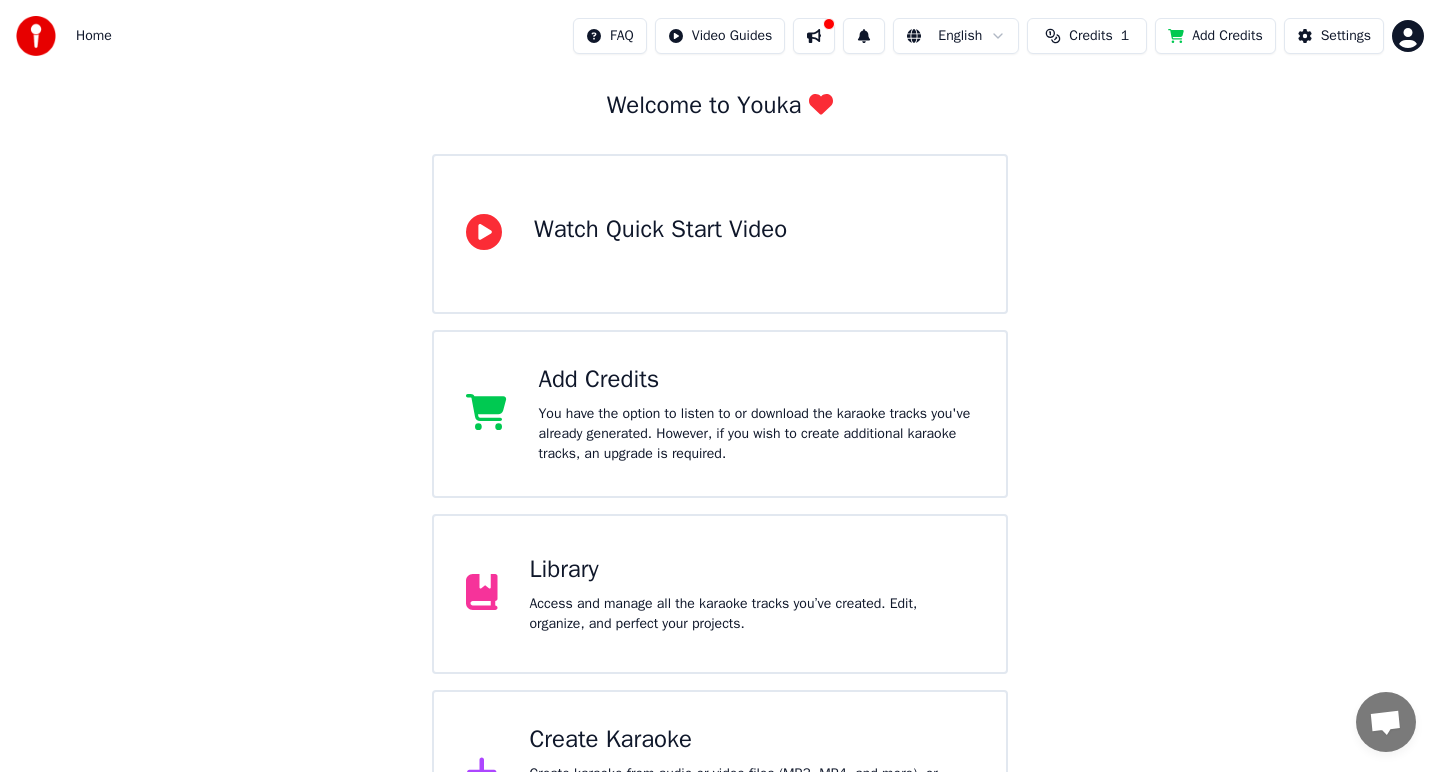 scroll, scrollTop: 106, scrollLeft: 0, axis: vertical 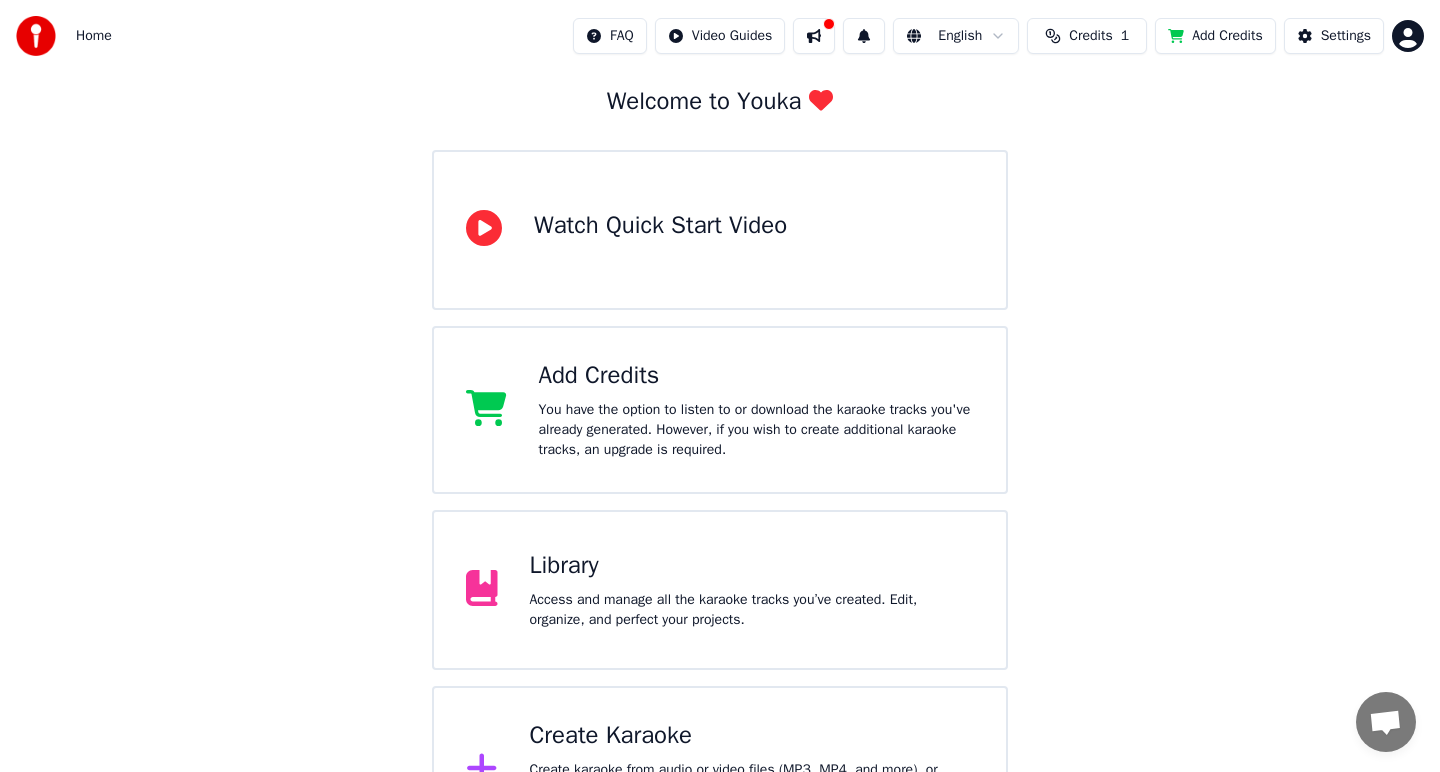 click on "Library Access and manage all the karaoke tracks you’ve created. Edit, organize, and perfect your projects." at bounding box center [752, 590] 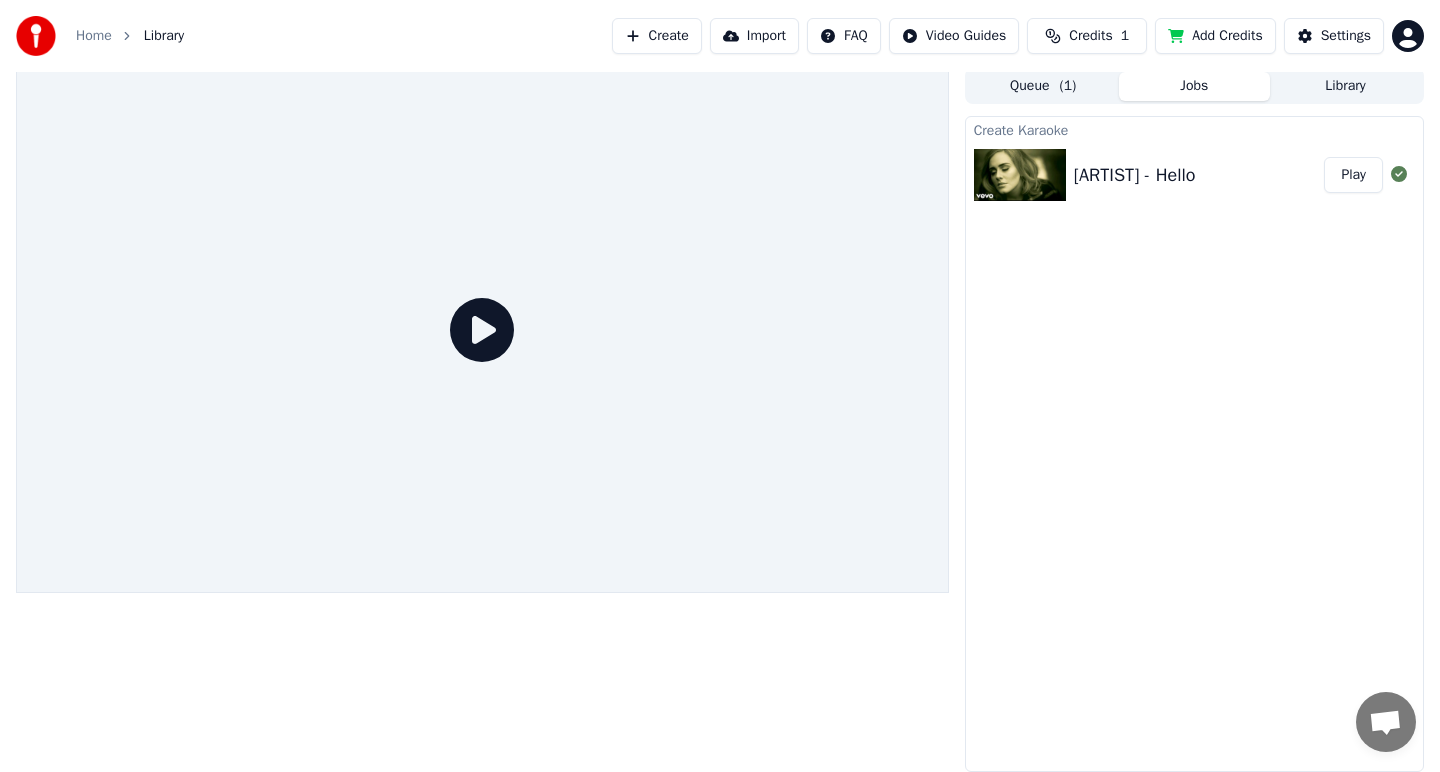 scroll, scrollTop: 4, scrollLeft: 0, axis: vertical 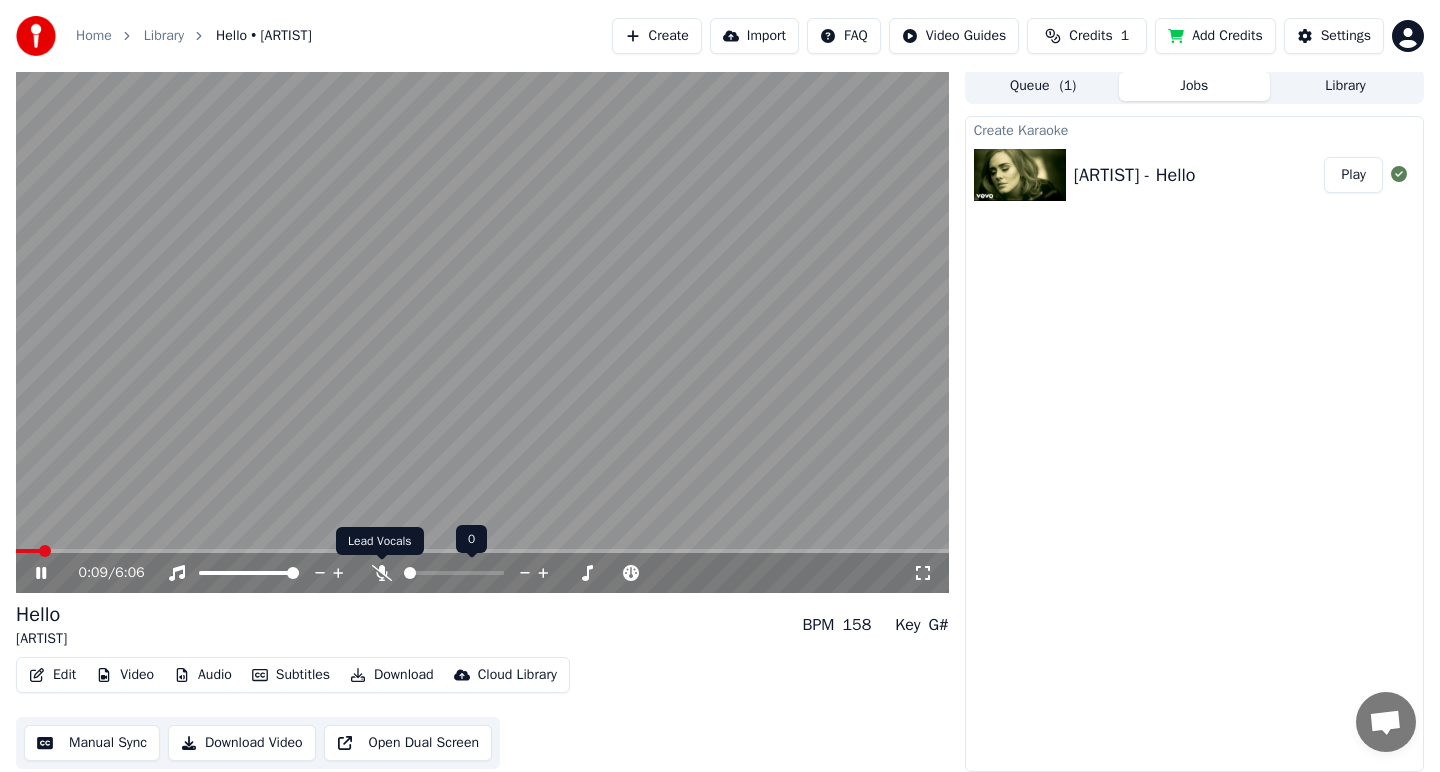 click 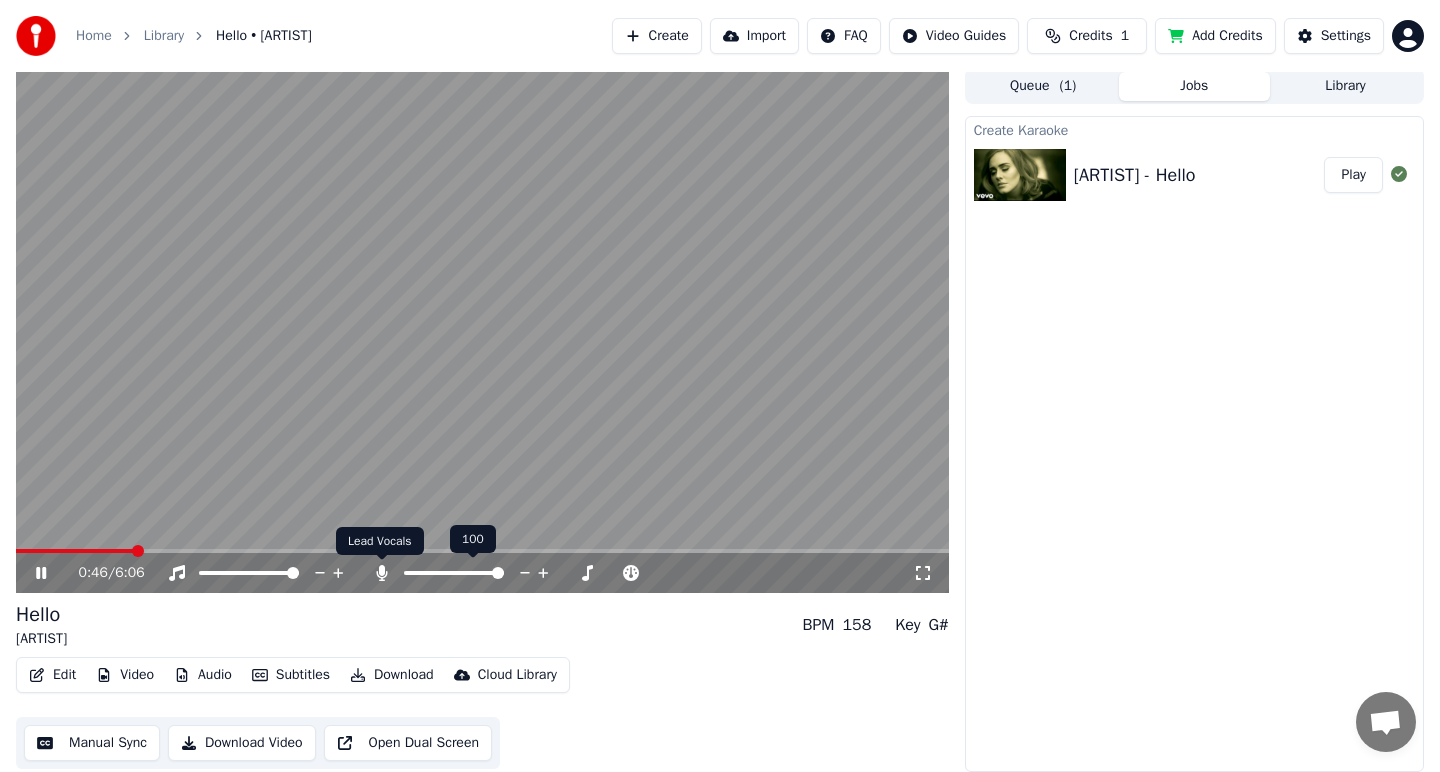 click 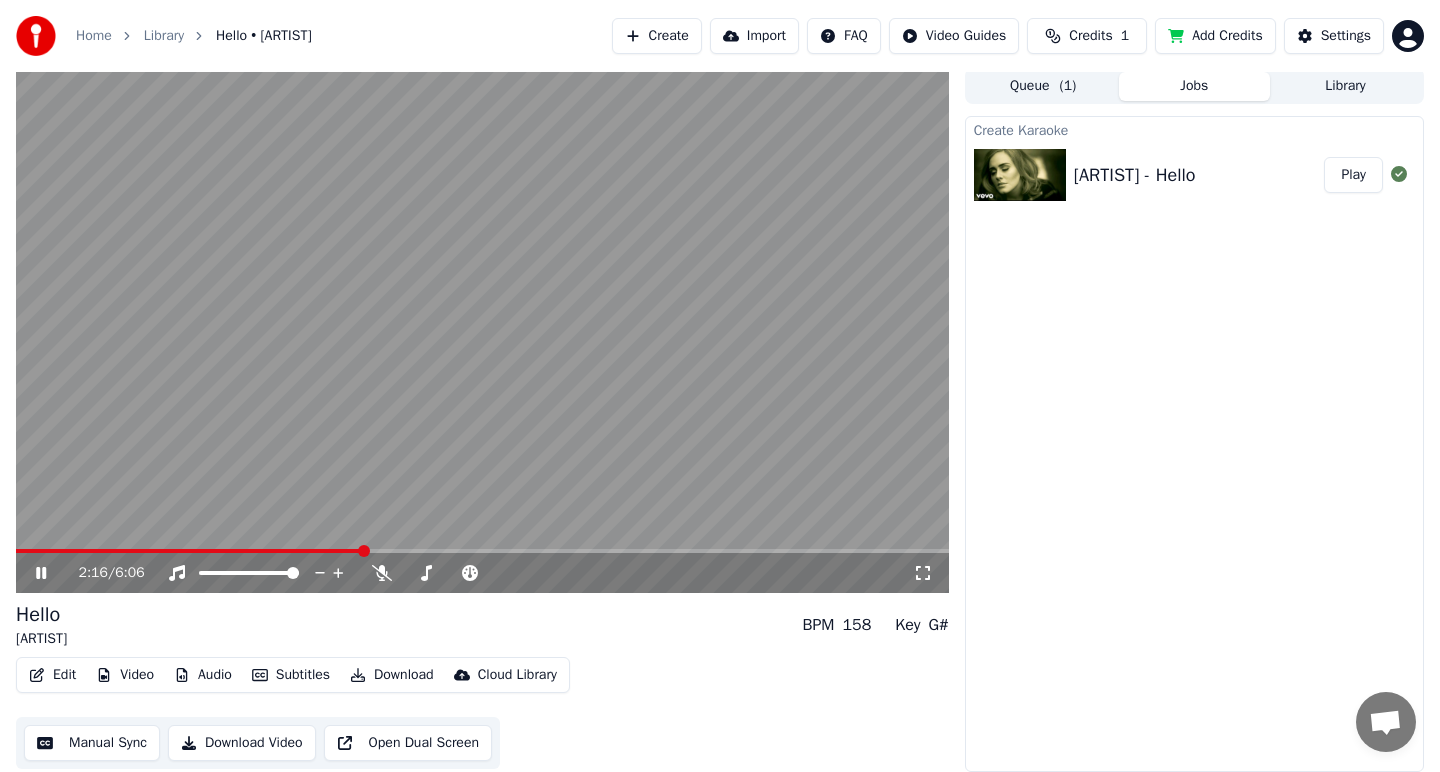 click 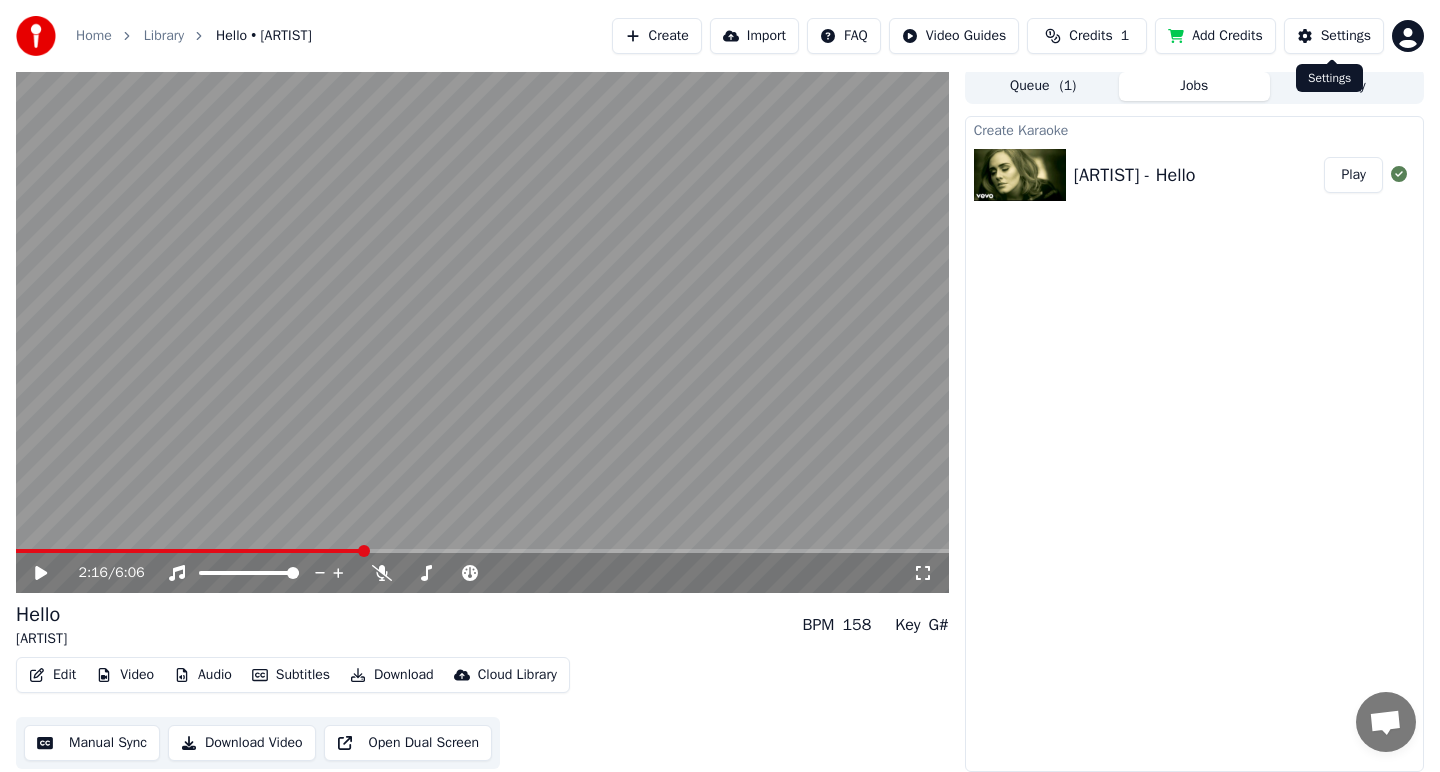 click on "Settings" at bounding box center (1346, 36) 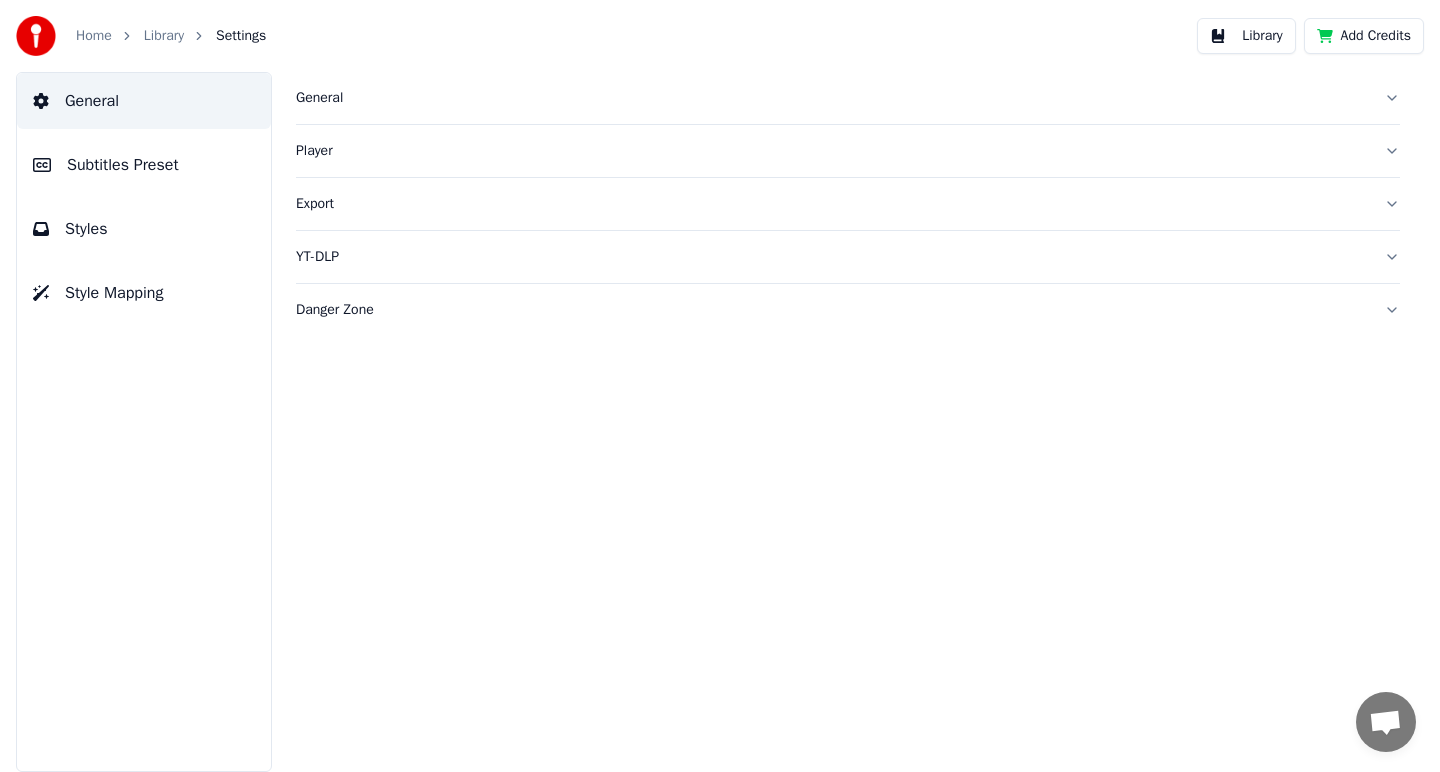 click on "Subtitles Preset" at bounding box center (123, 165) 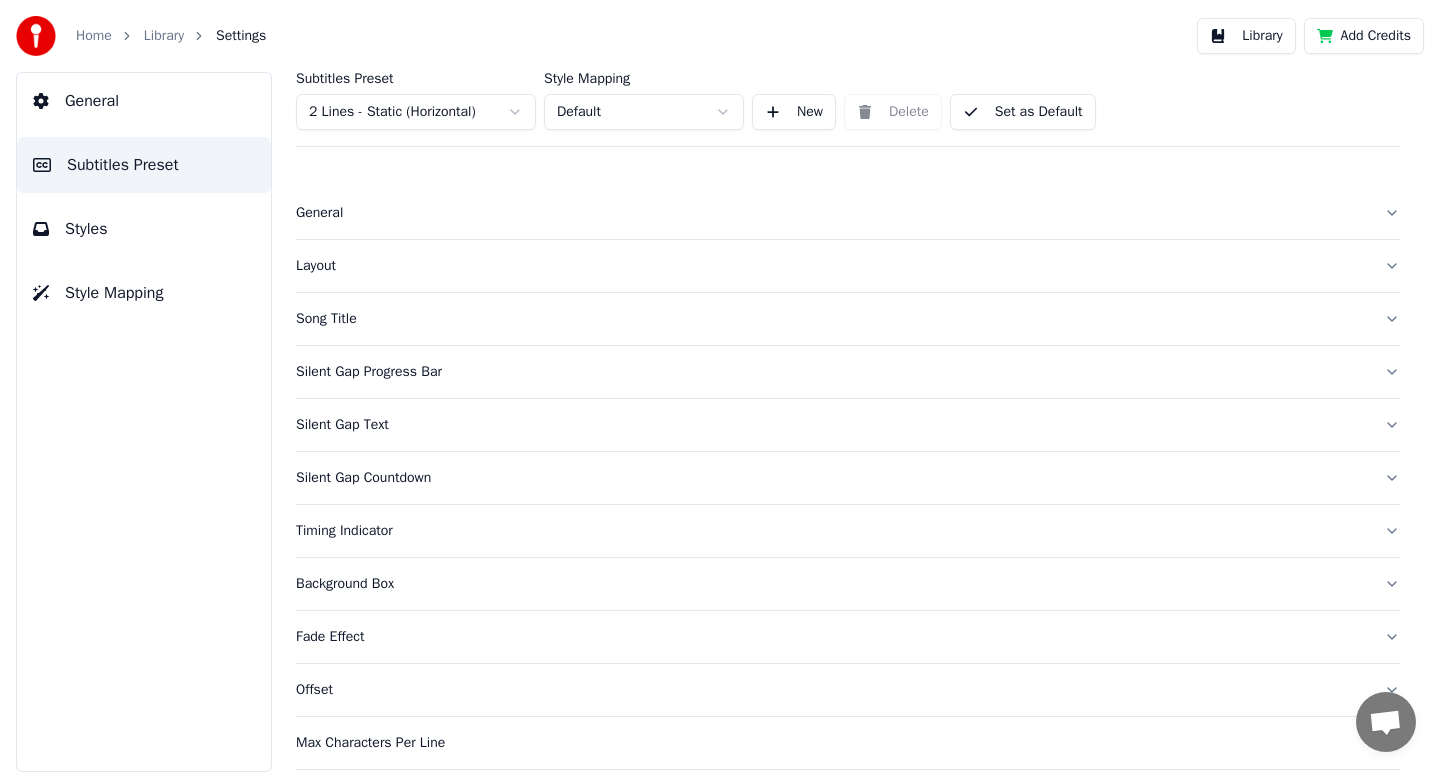 scroll, scrollTop: 119, scrollLeft: 0, axis: vertical 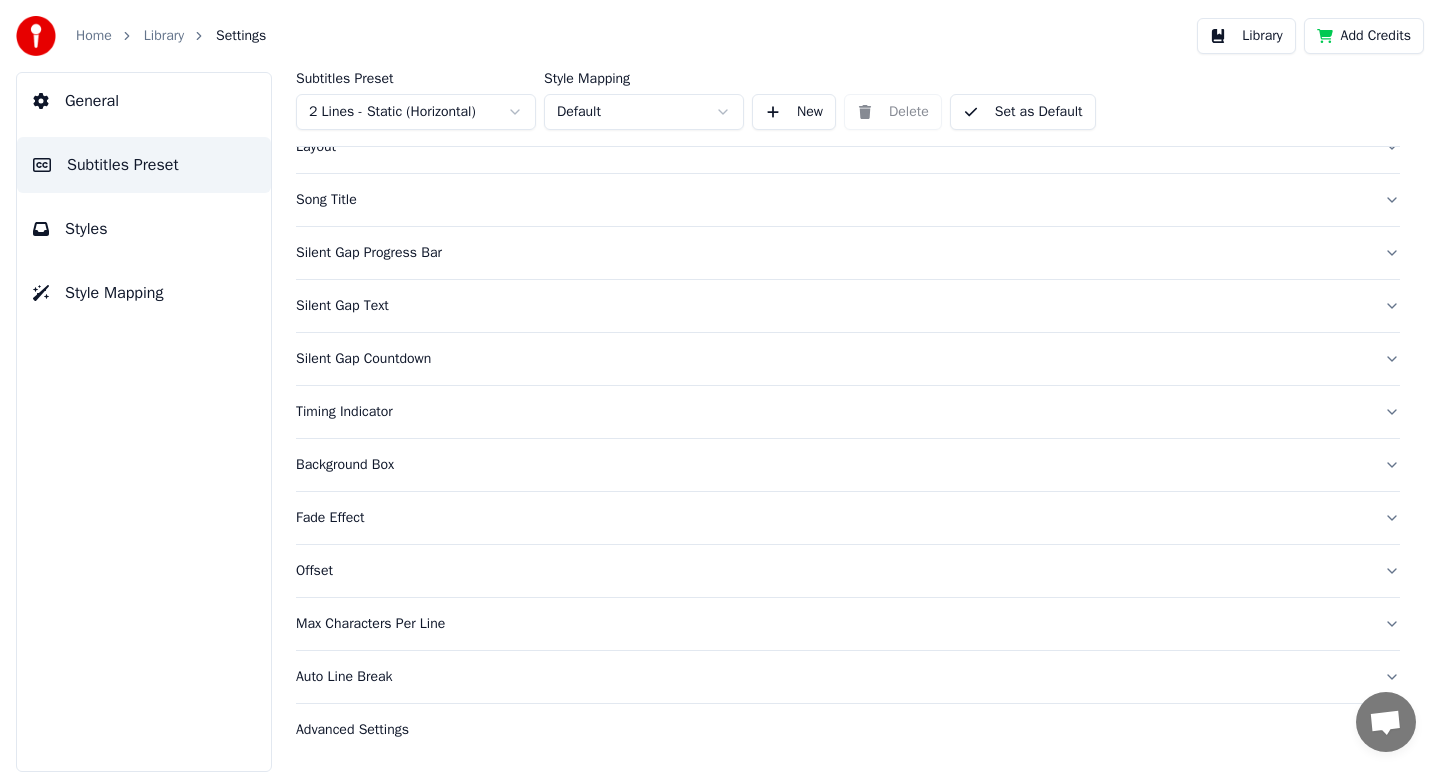 click on "Styles" at bounding box center (86, 229) 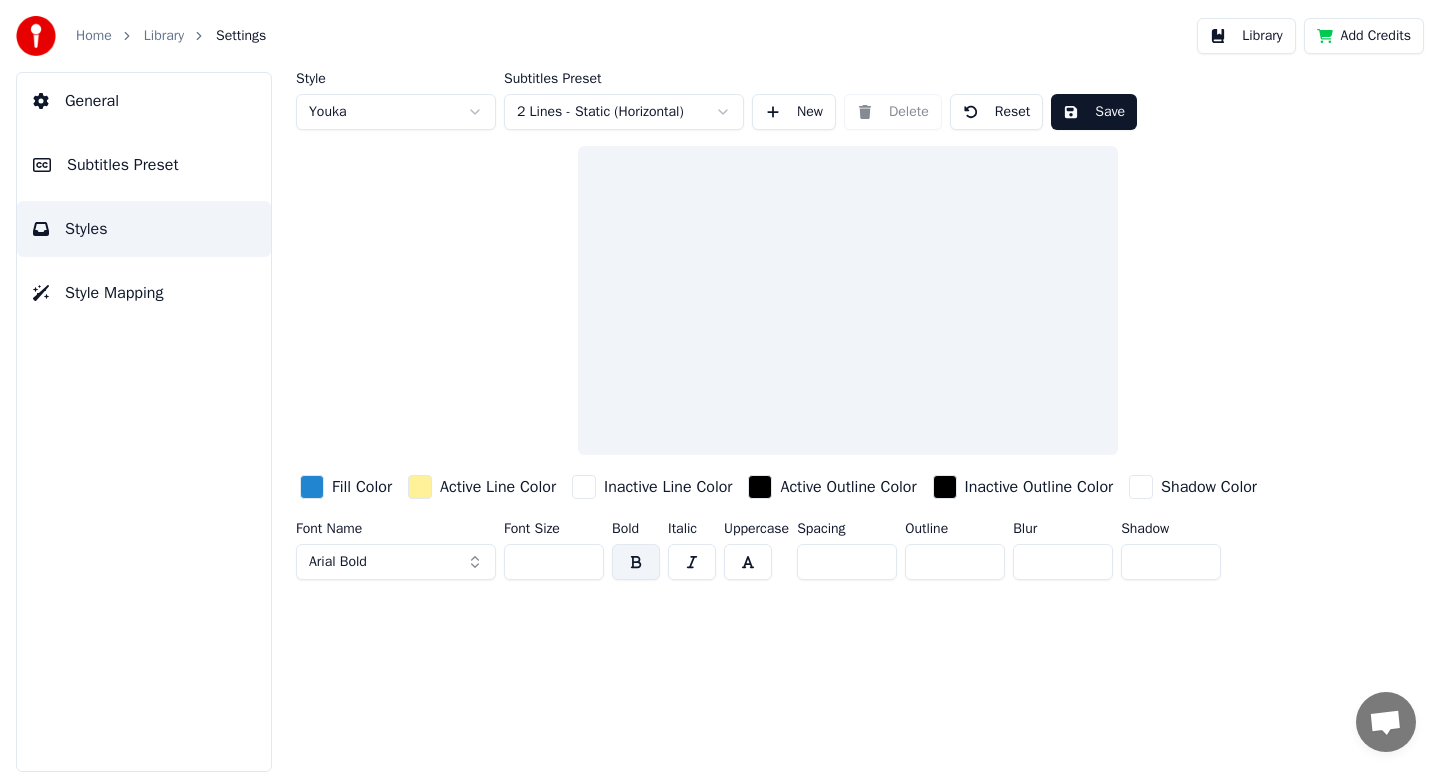 scroll, scrollTop: 0, scrollLeft: 0, axis: both 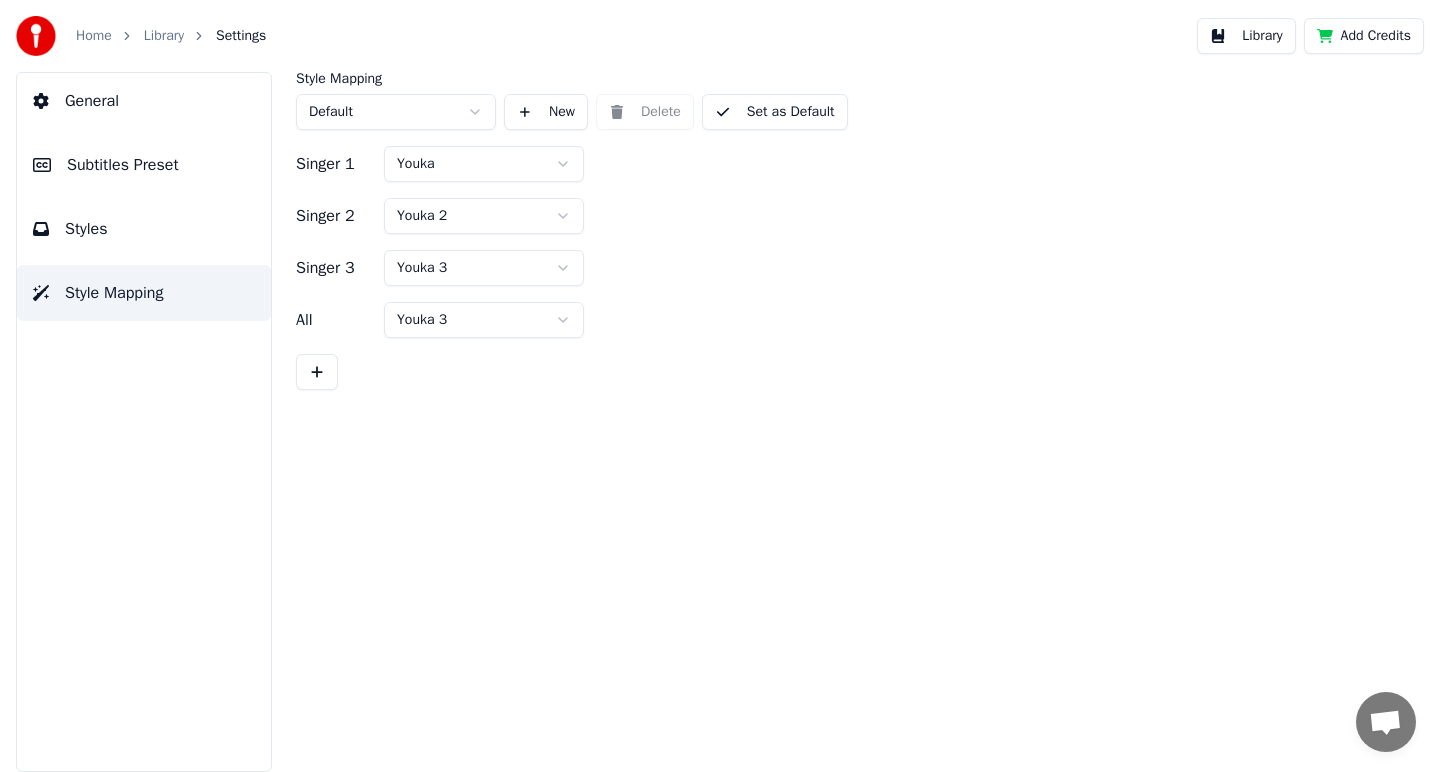 click on "Home" at bounding box center (94, 36) 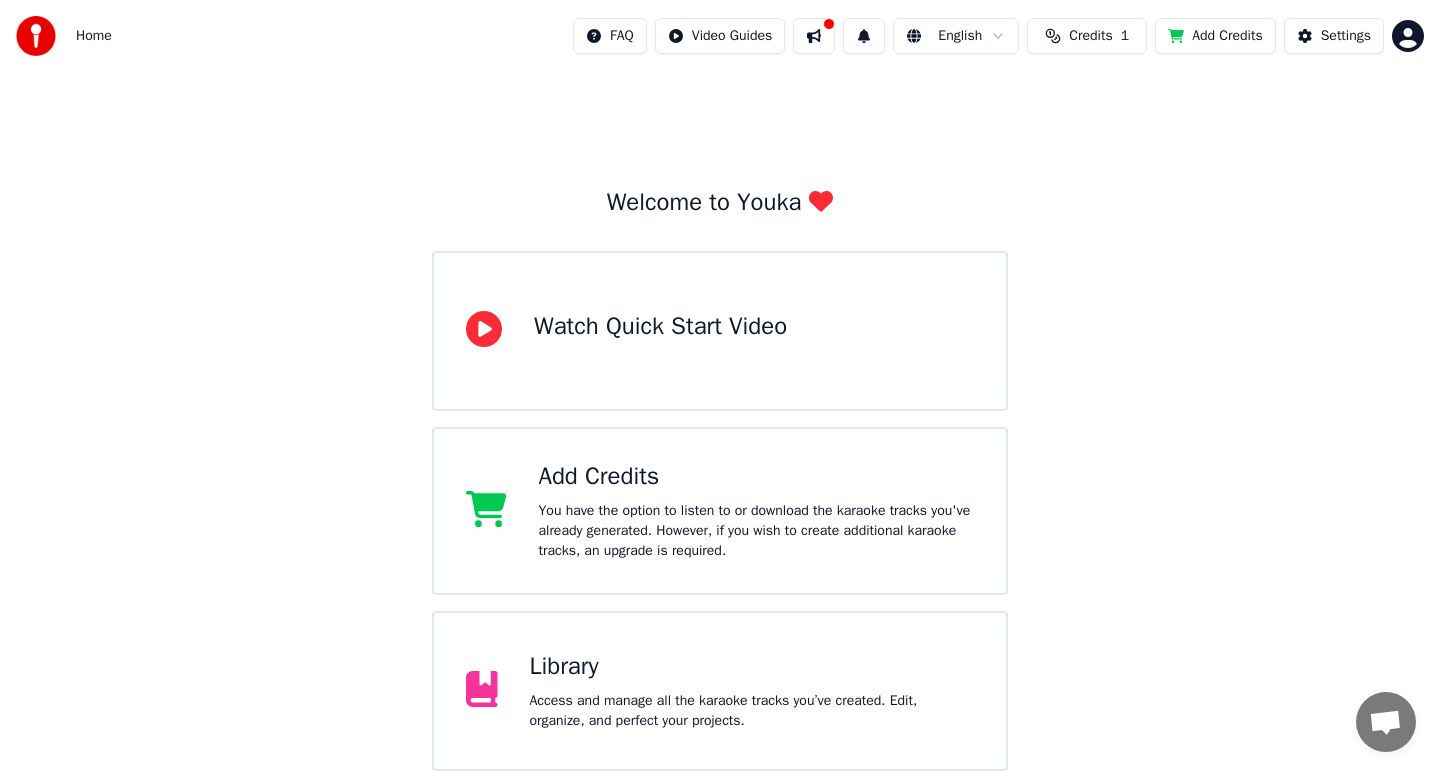 scroll, scrollTop: 0, scrollLeft: 0, axis: both 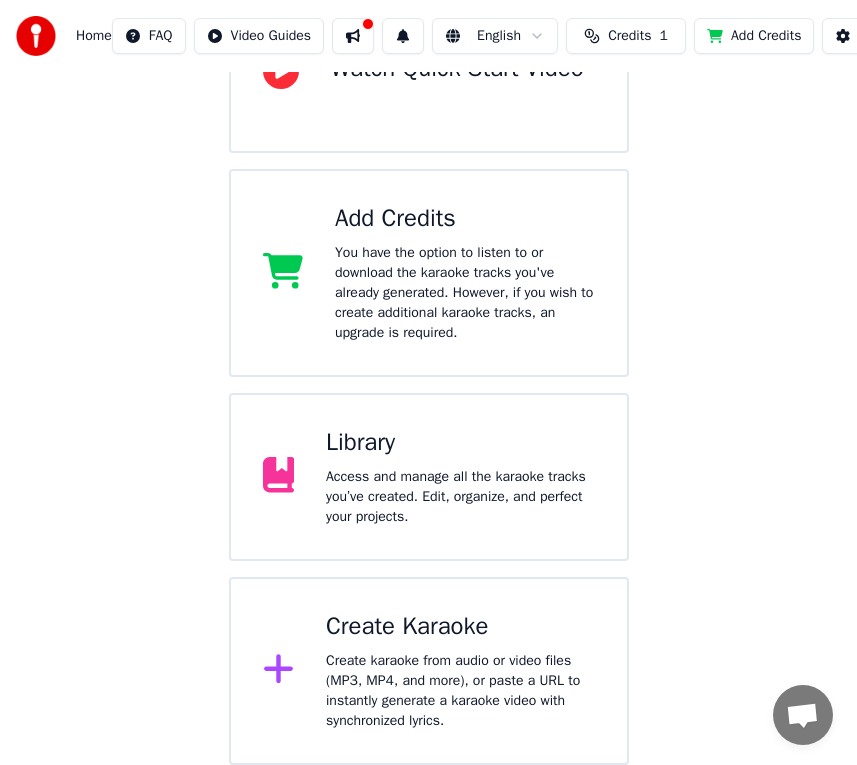 click on "Access and manage all the karaoke tracks you’ve created. Edit, organize, and perfect your projects." at bounding box center [460, 497] 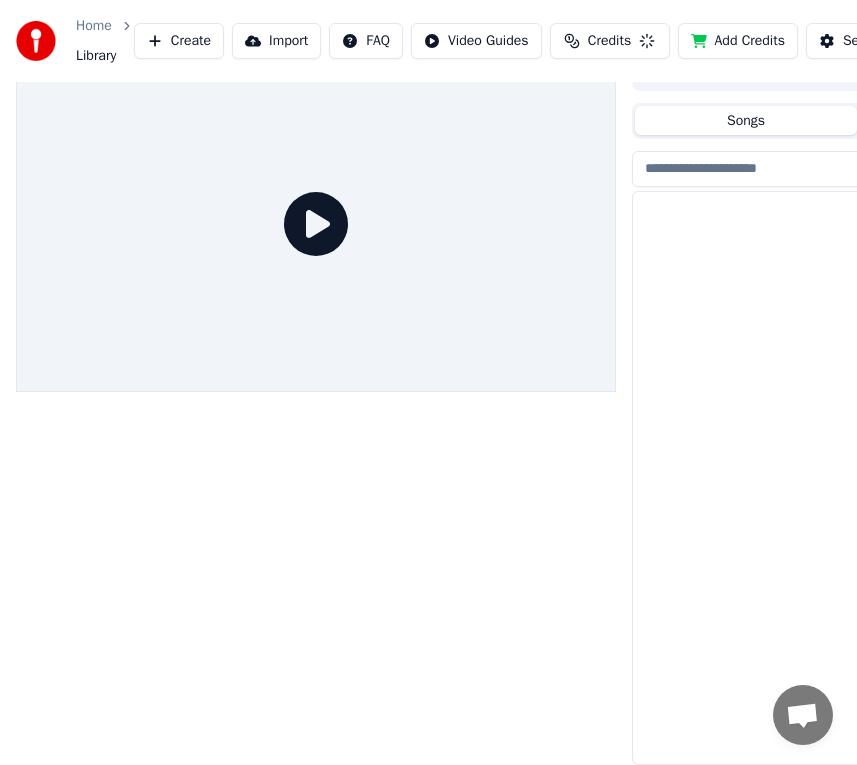 scroll, scrollTop: 27, scrollLeft: 0, axis: vertical 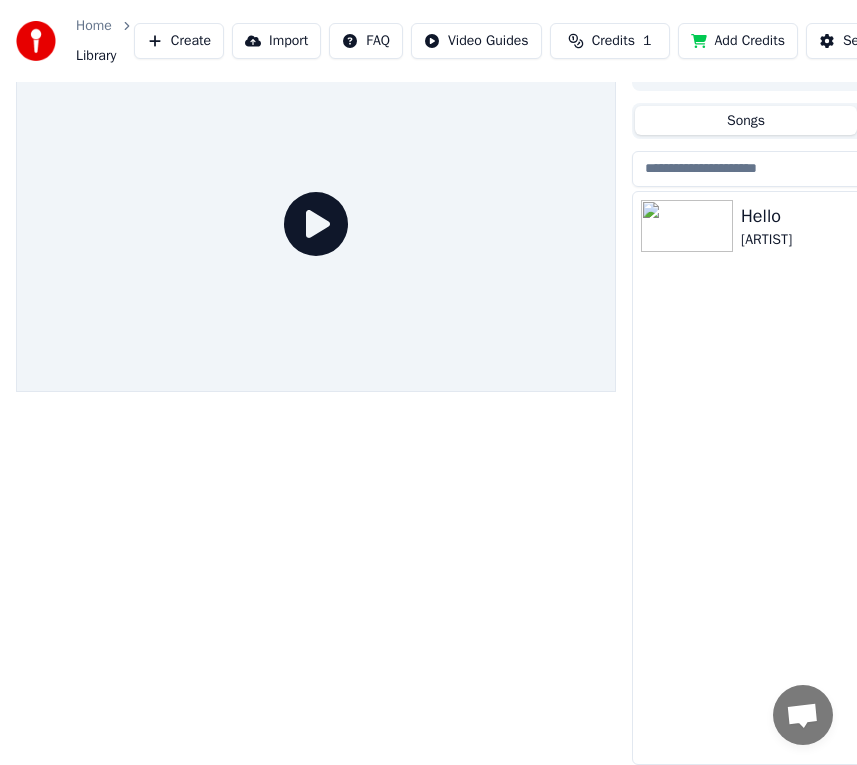 click 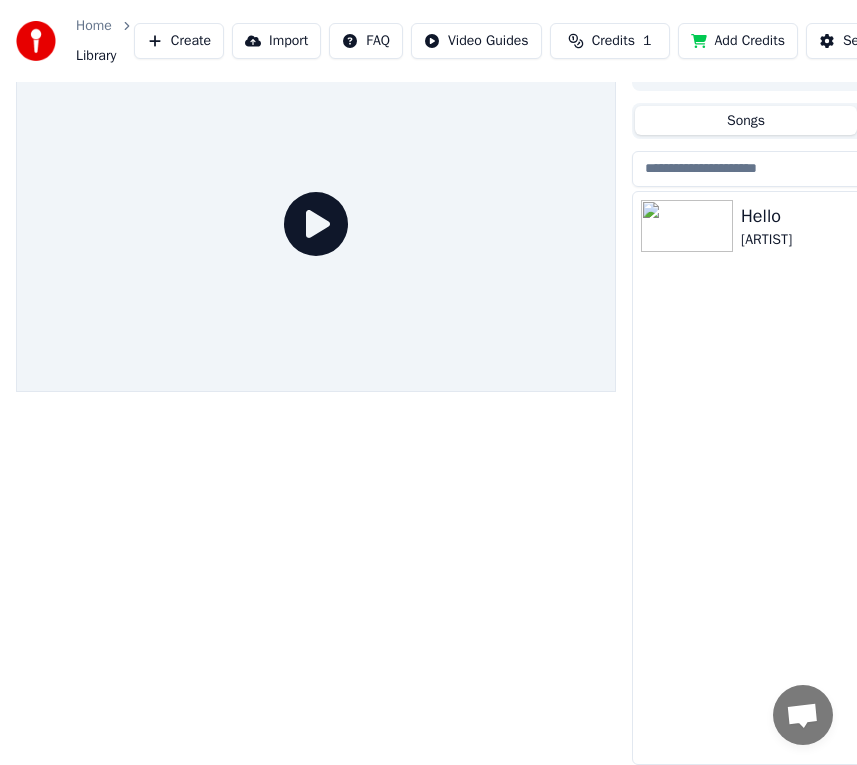 click at bounding box center (687, 226) 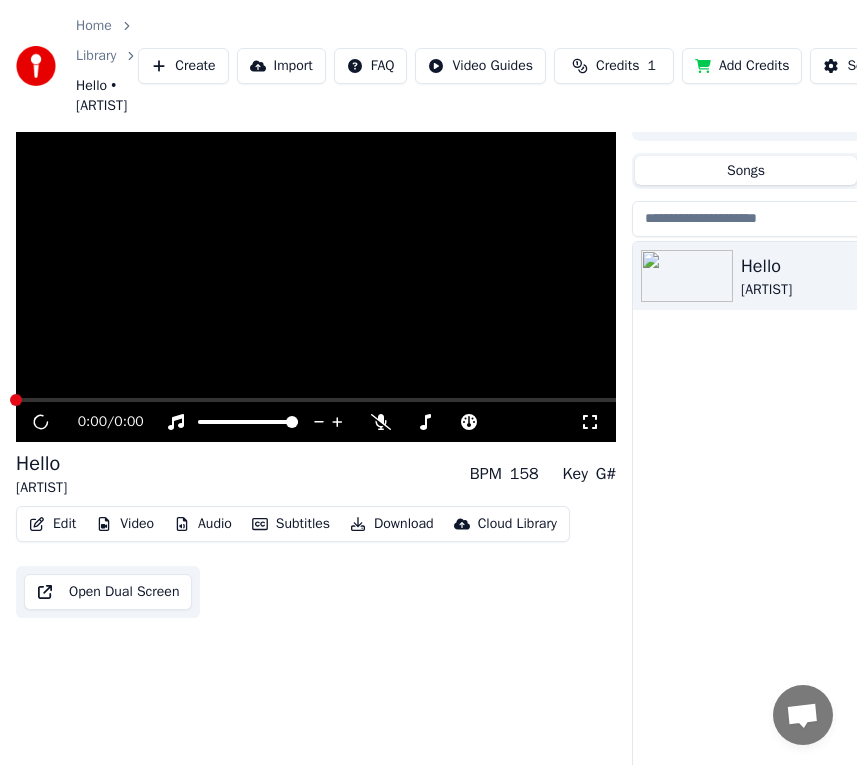 scroll, scrollTop: 77, scrollLeft: 0, axis: vertical 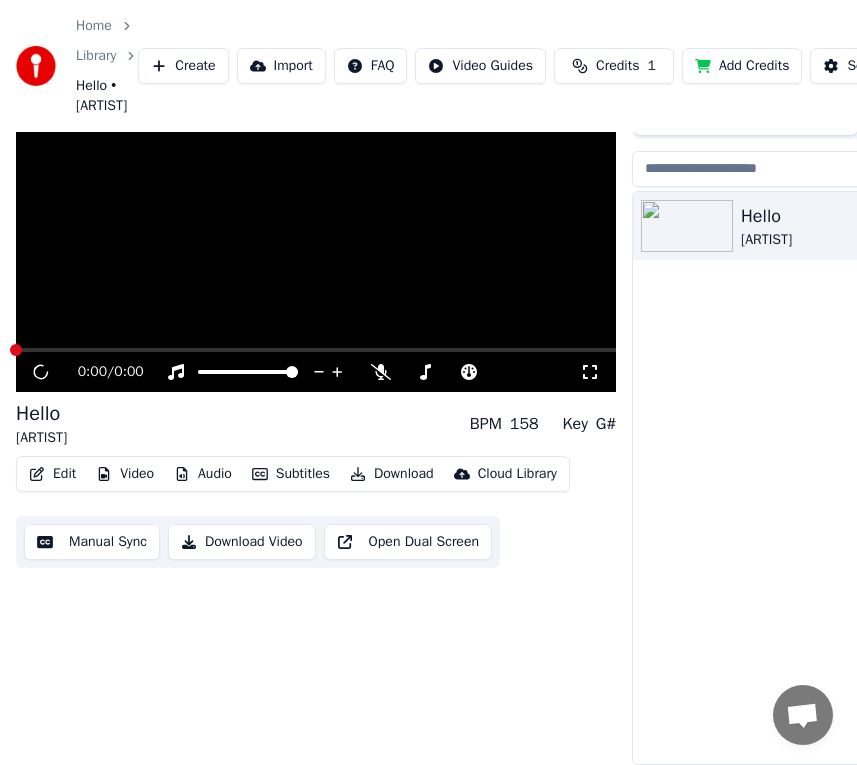click on "0:00  /  0:00" at bounding box center (316, 372) 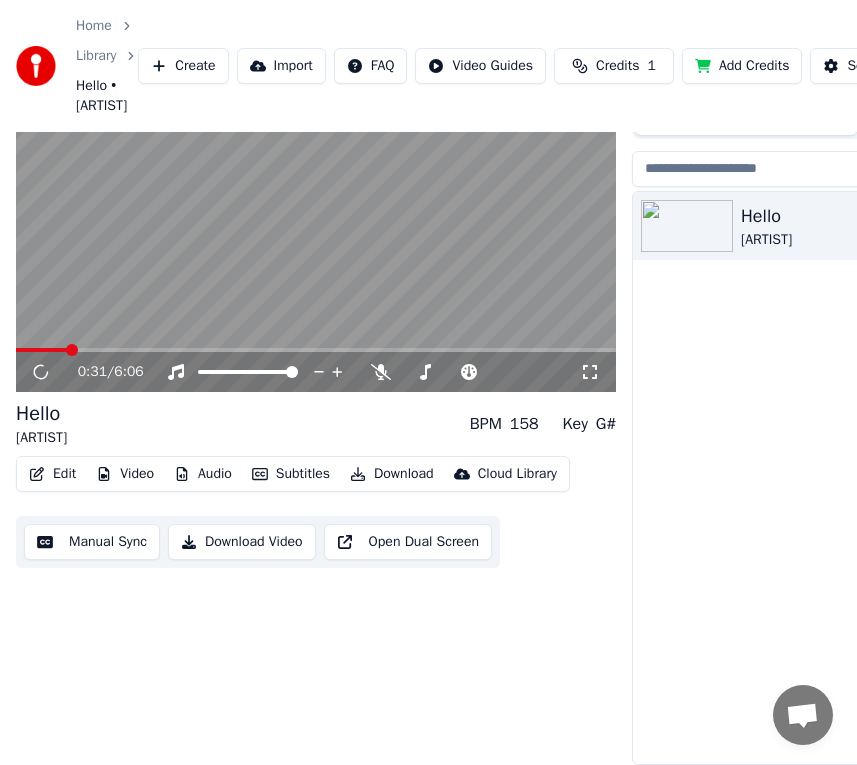 click at bounding box center (72, 350) 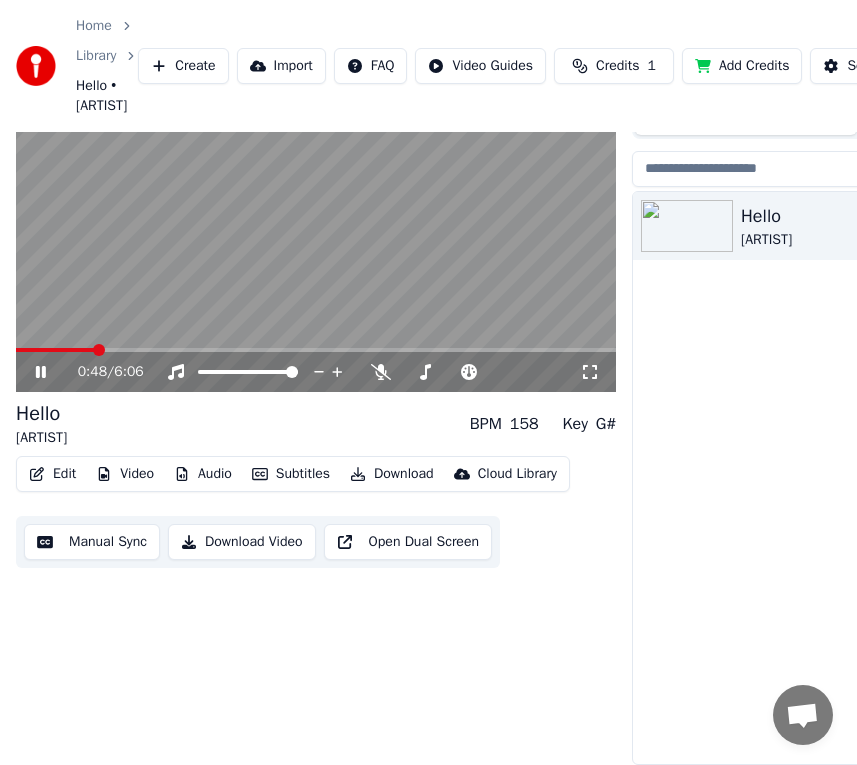 click at bounding box center (316, 350) 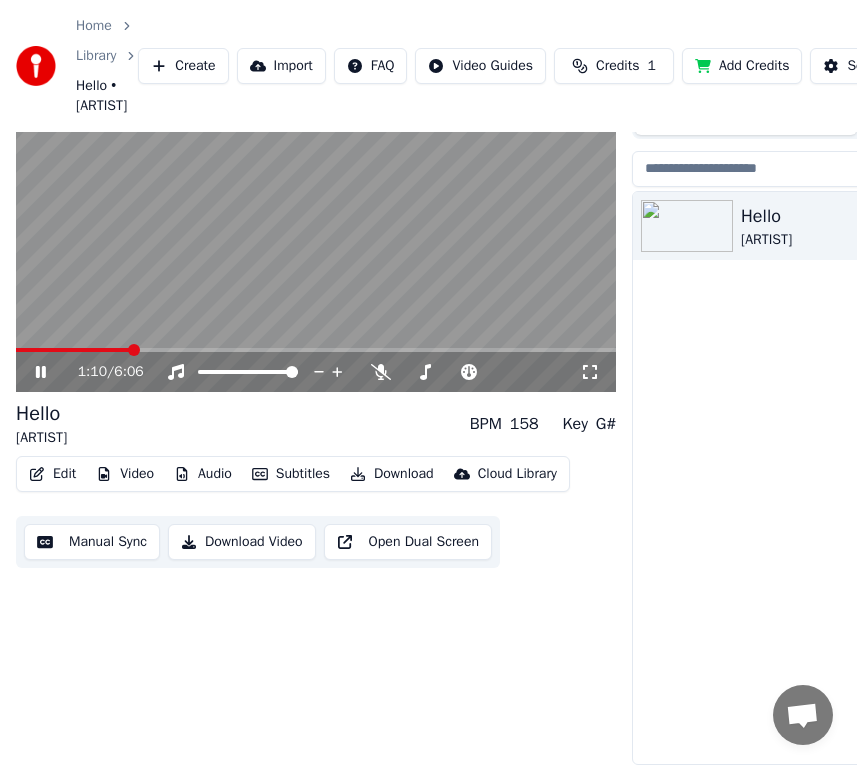 click at bounding box center (316, 350) 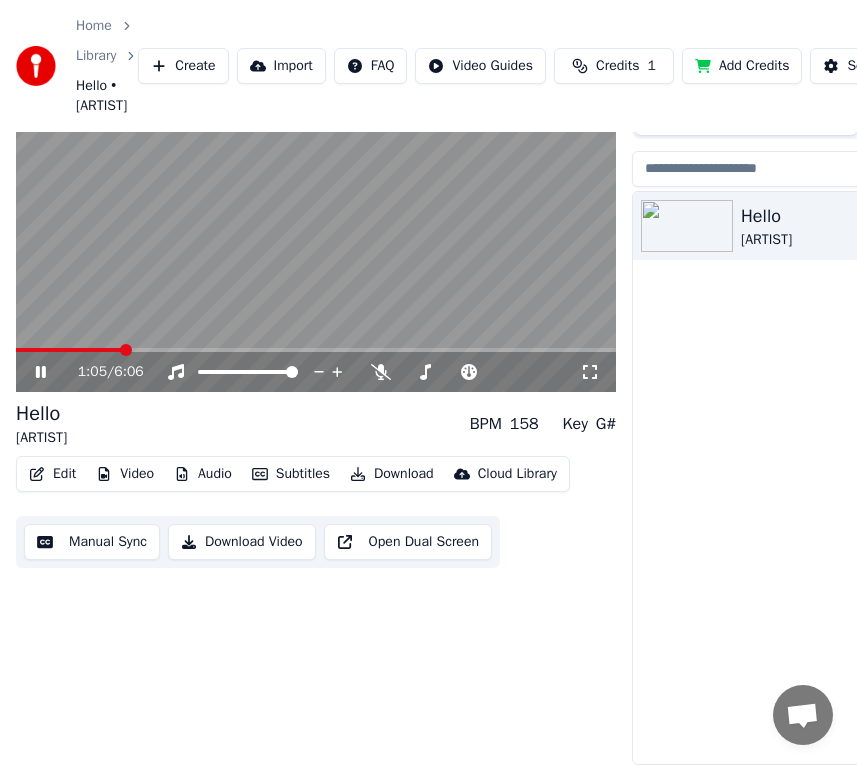 click at bounding box center (126, 350) 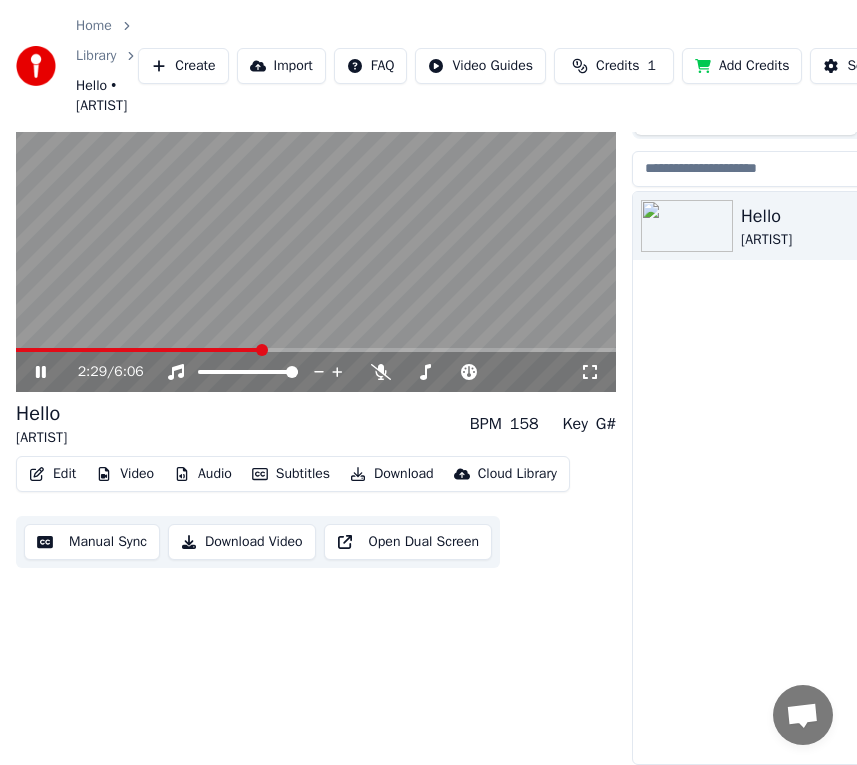 click 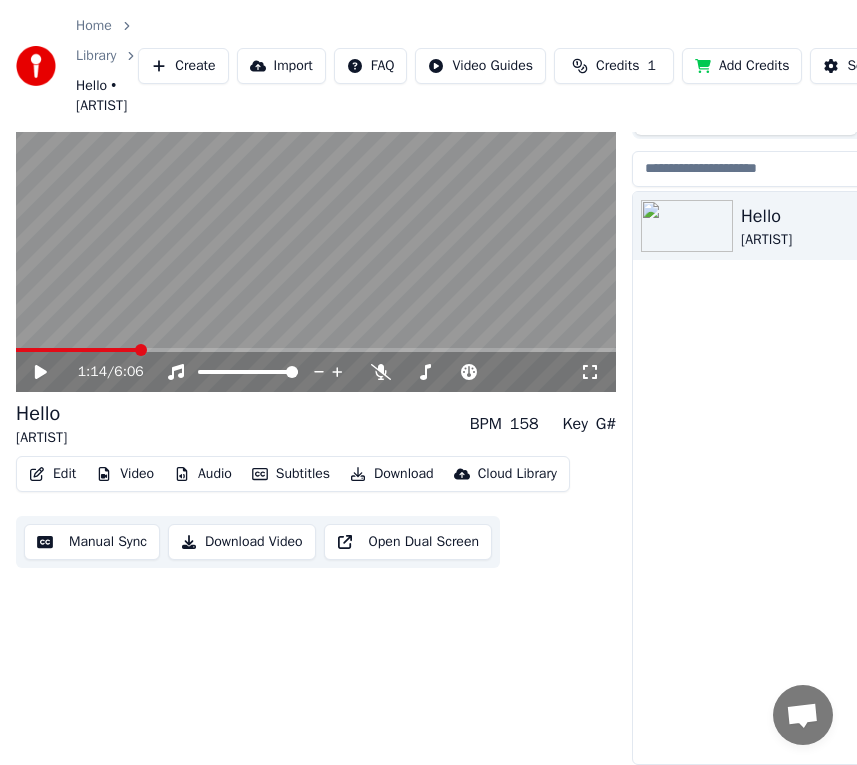 click at bounding box center (76, 350) 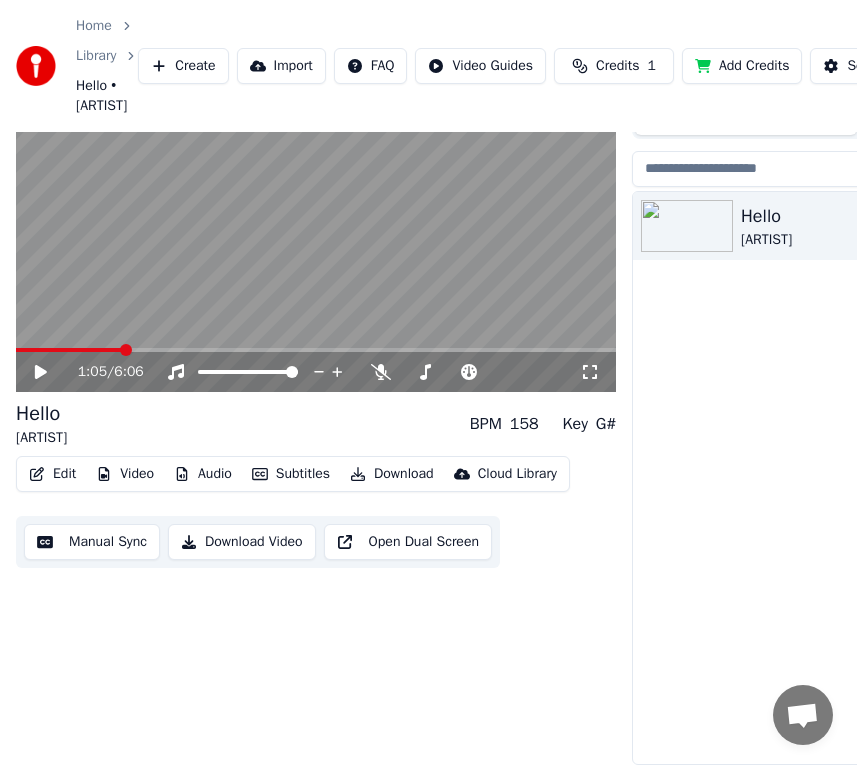 click at bounding box center (69, 350) 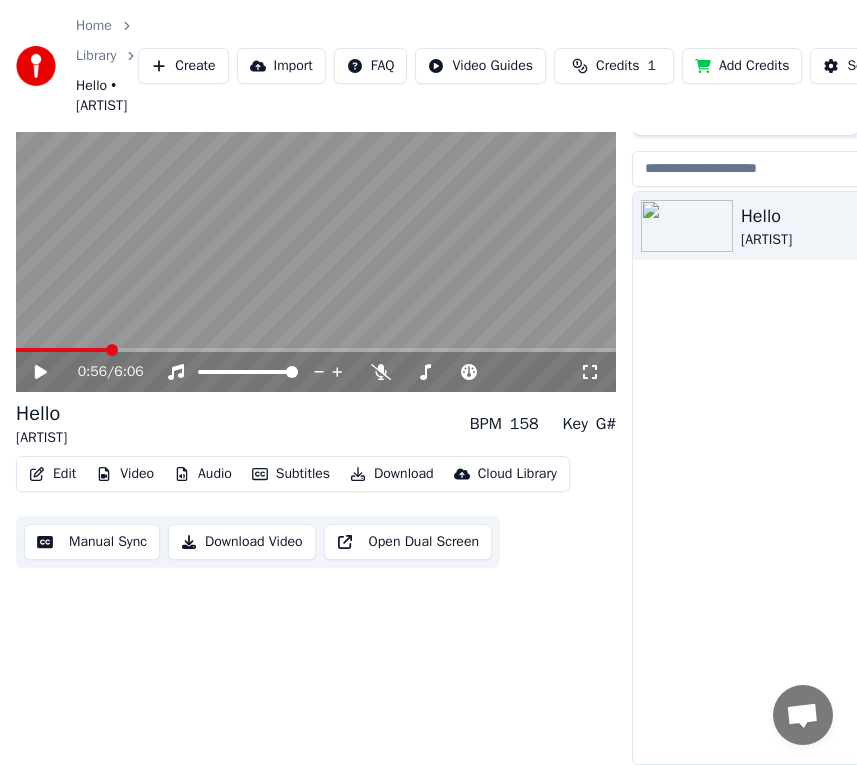 click at bounding box center (62, 350) 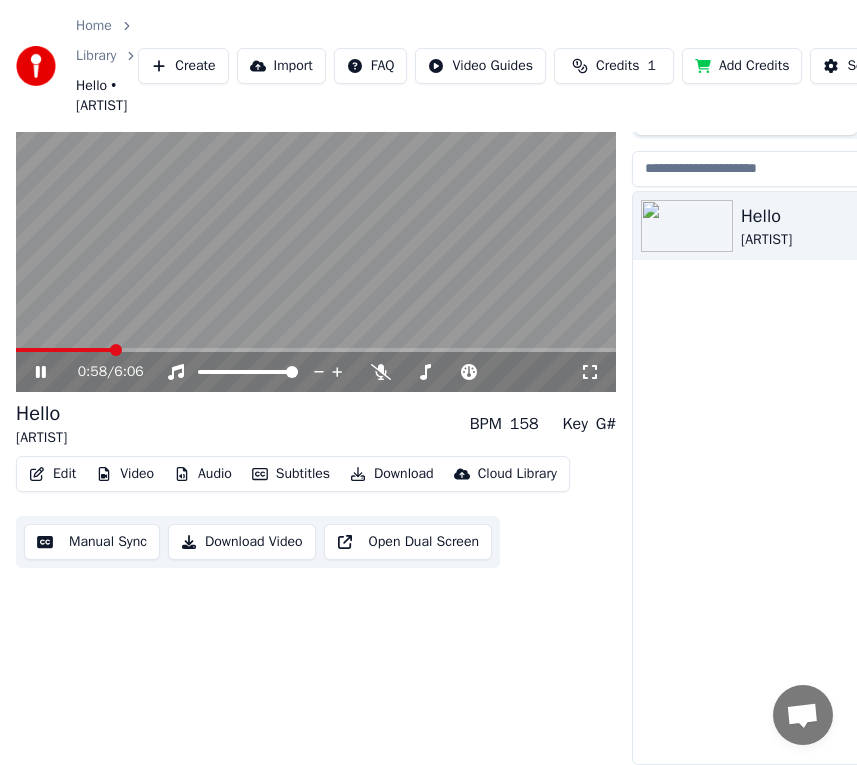 click on "0:58  /  6:06" at bounding box center (316, 372) 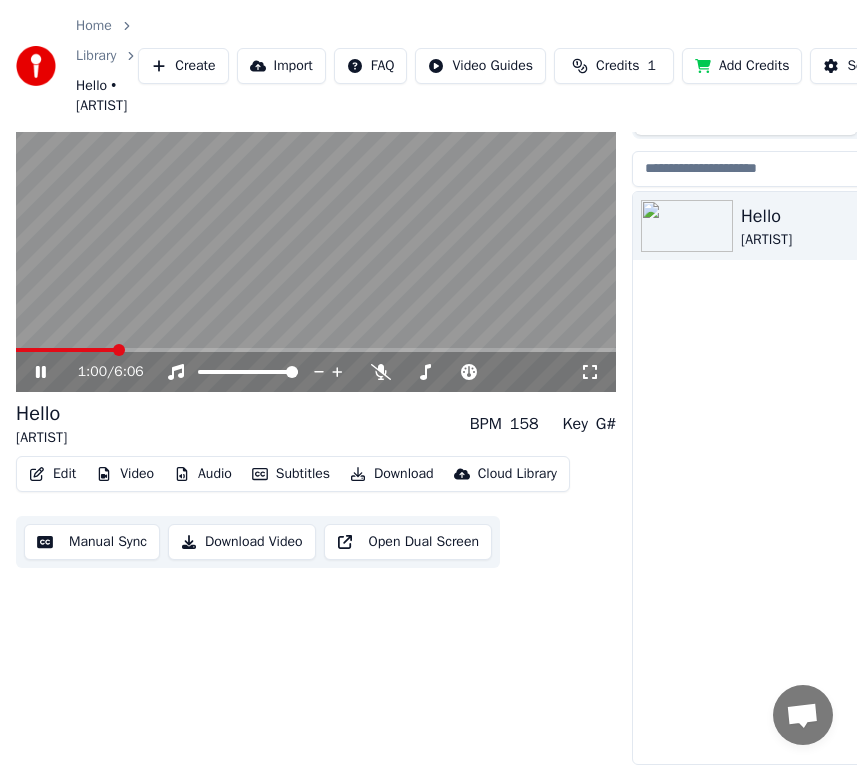 click at bounding box center (316, 350) 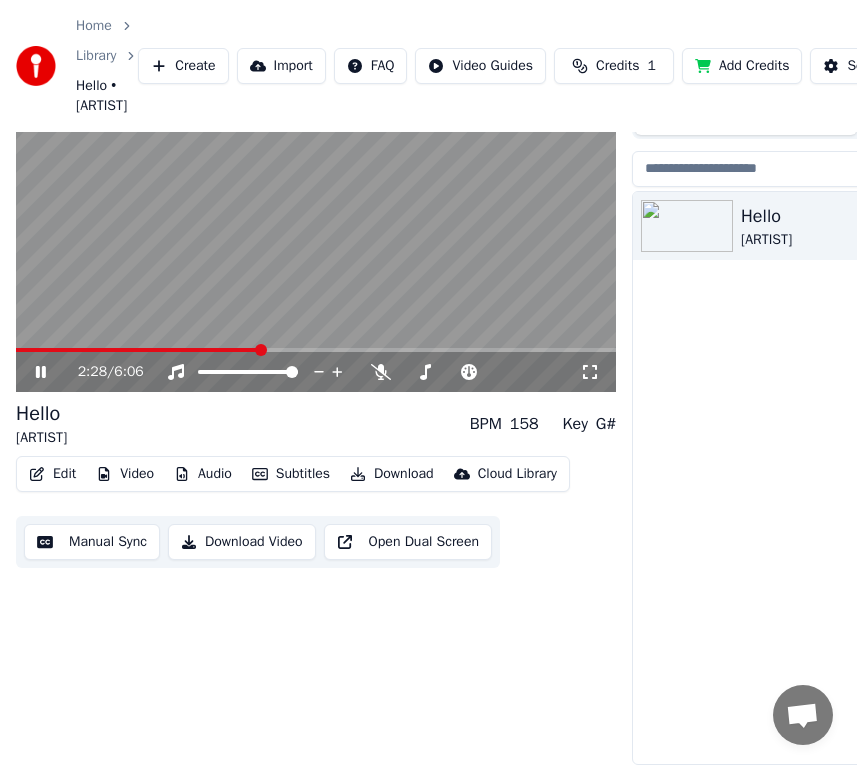 click 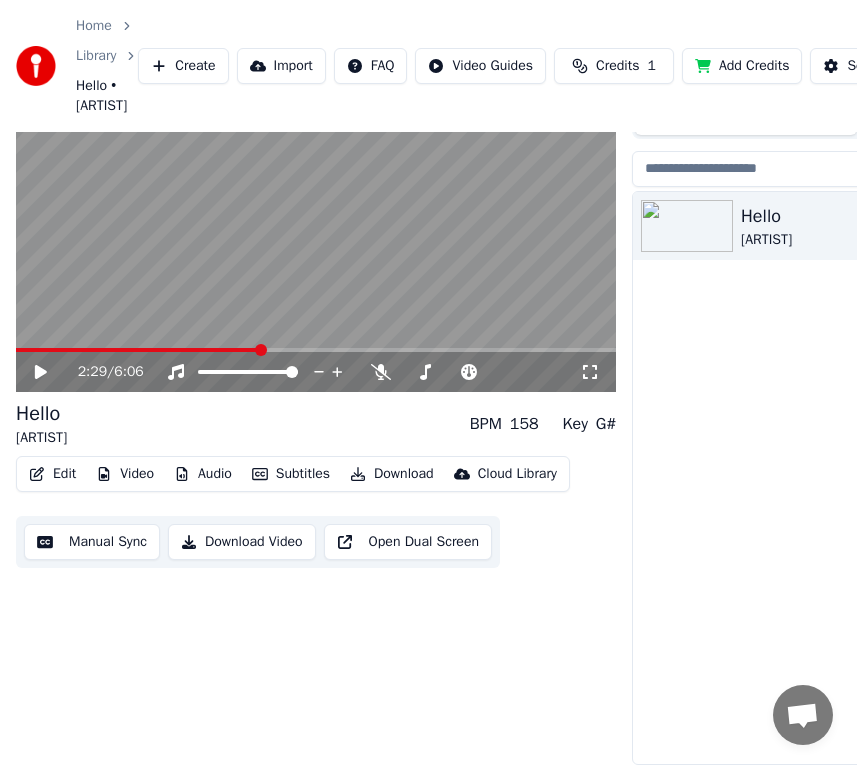 click on "2:29  /  6:06" at bounding box center [316, 372] 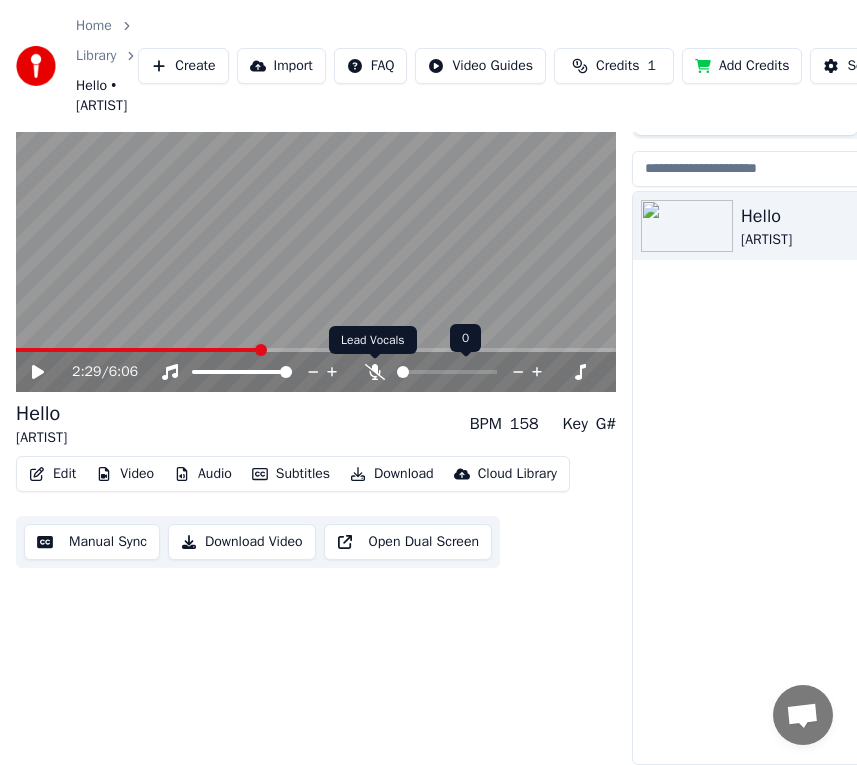 click 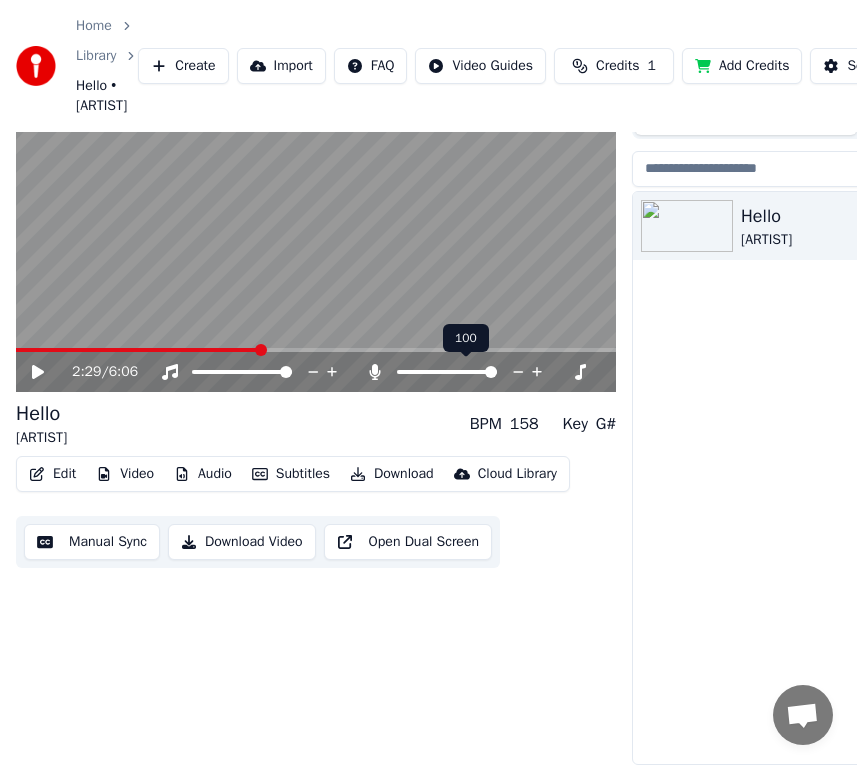 click 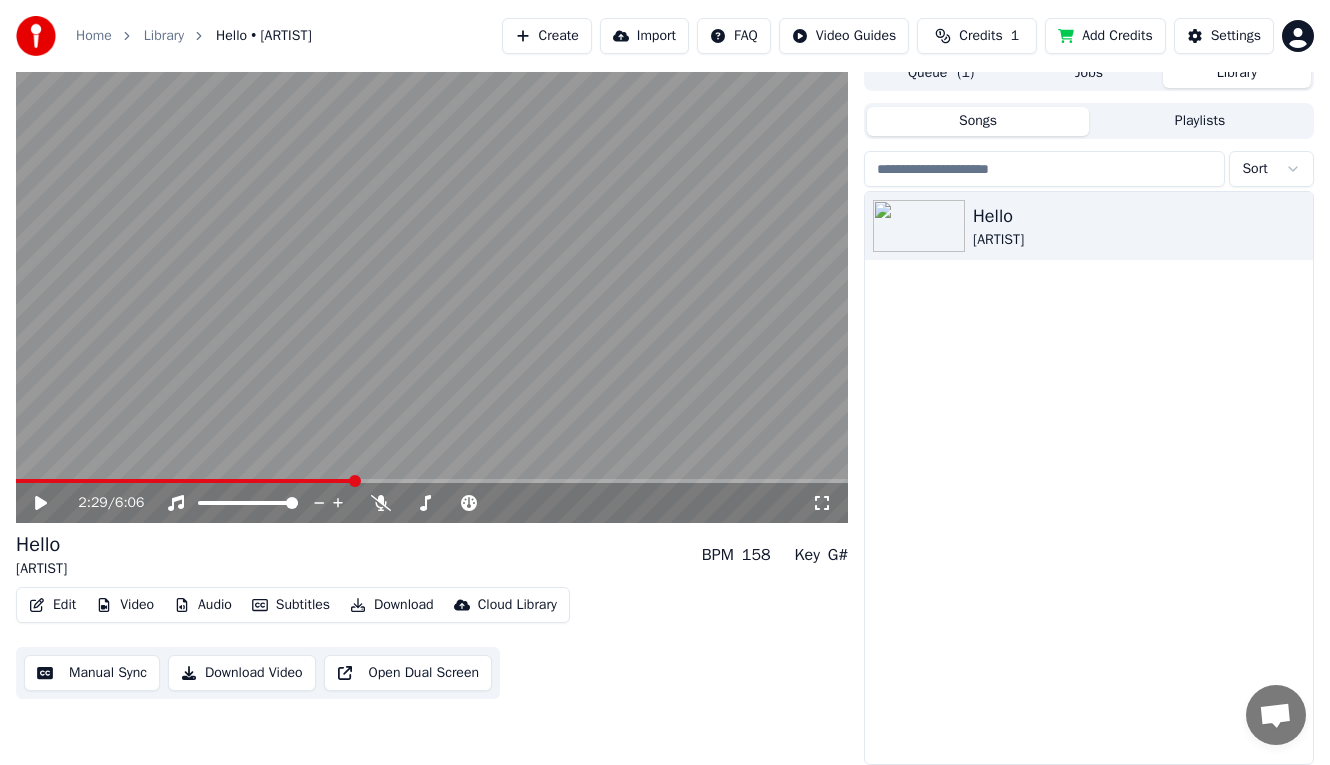 scroll, scrollTop: 0, scrollLeft: 0, axis: both 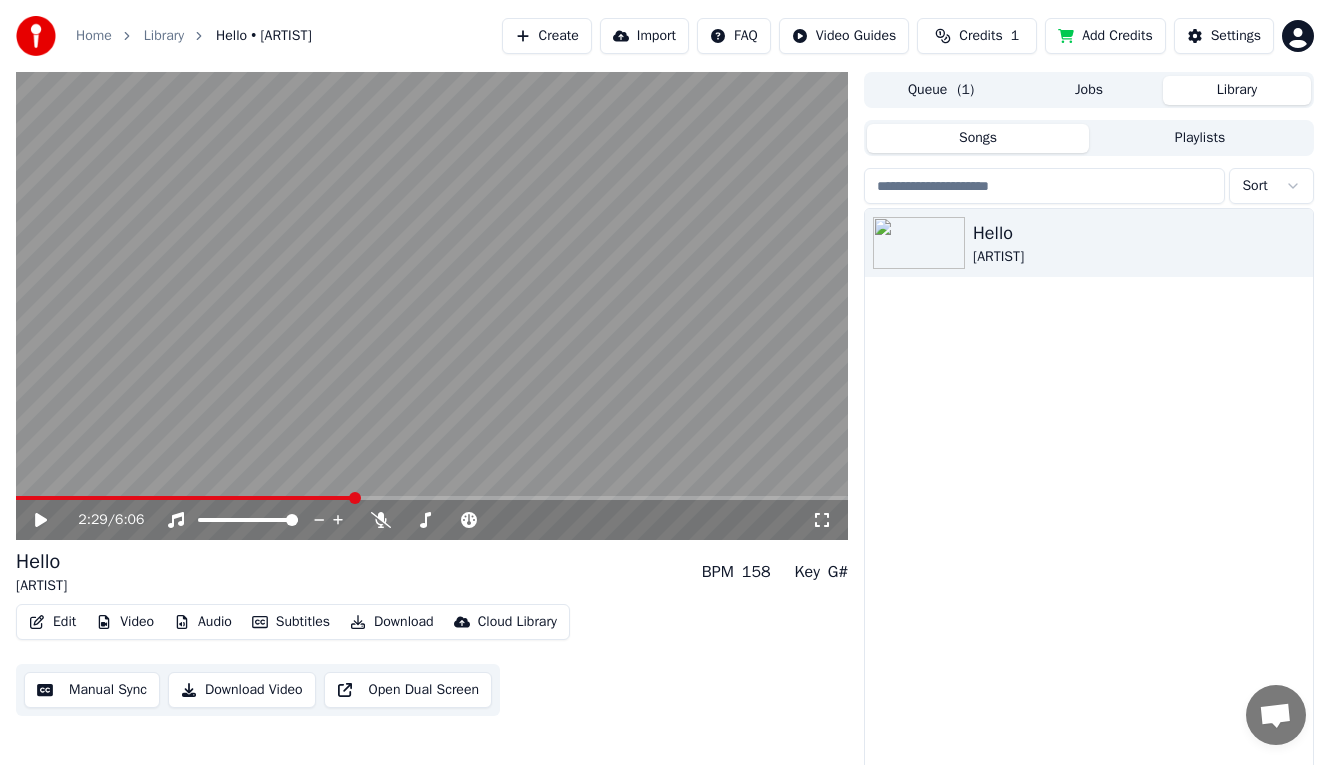 click on "Edit" at bounding box center [52, 622] 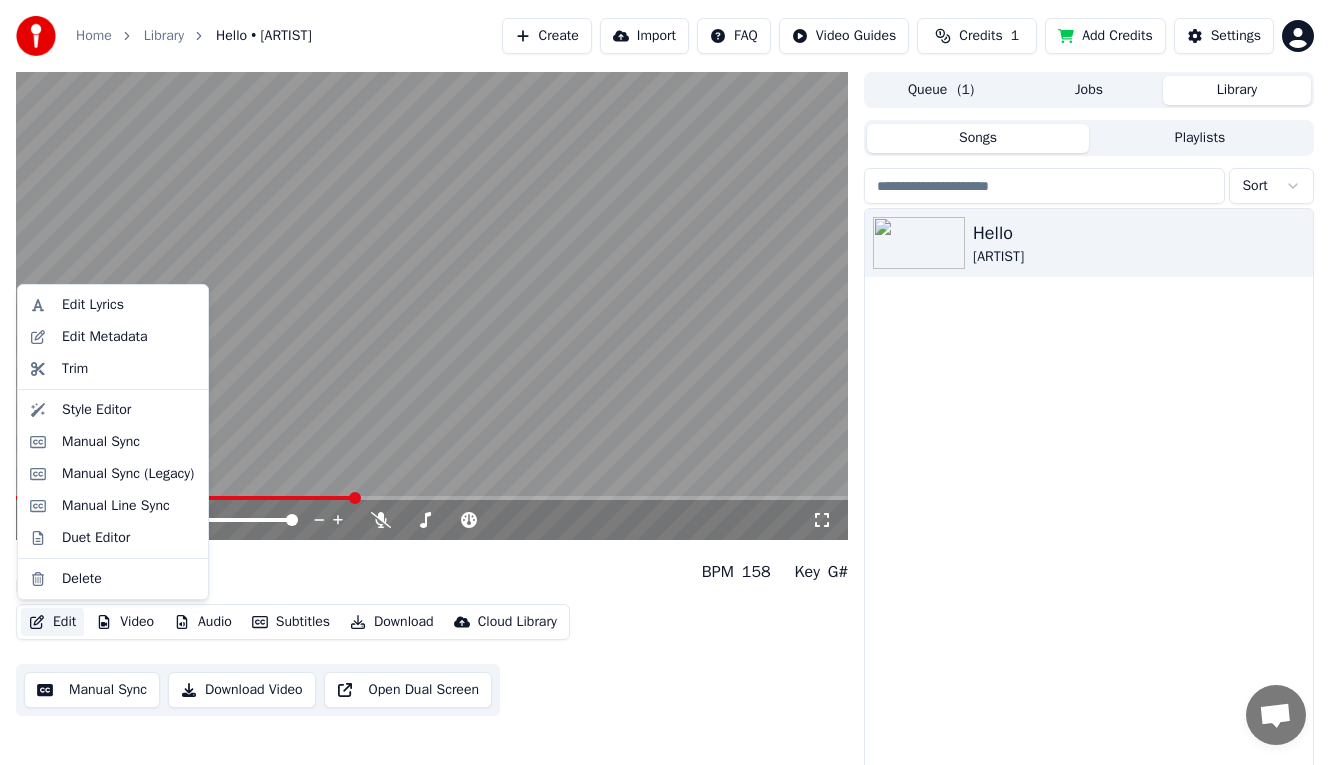 click on "Hello Adele" at bounding box center [1089, 495] 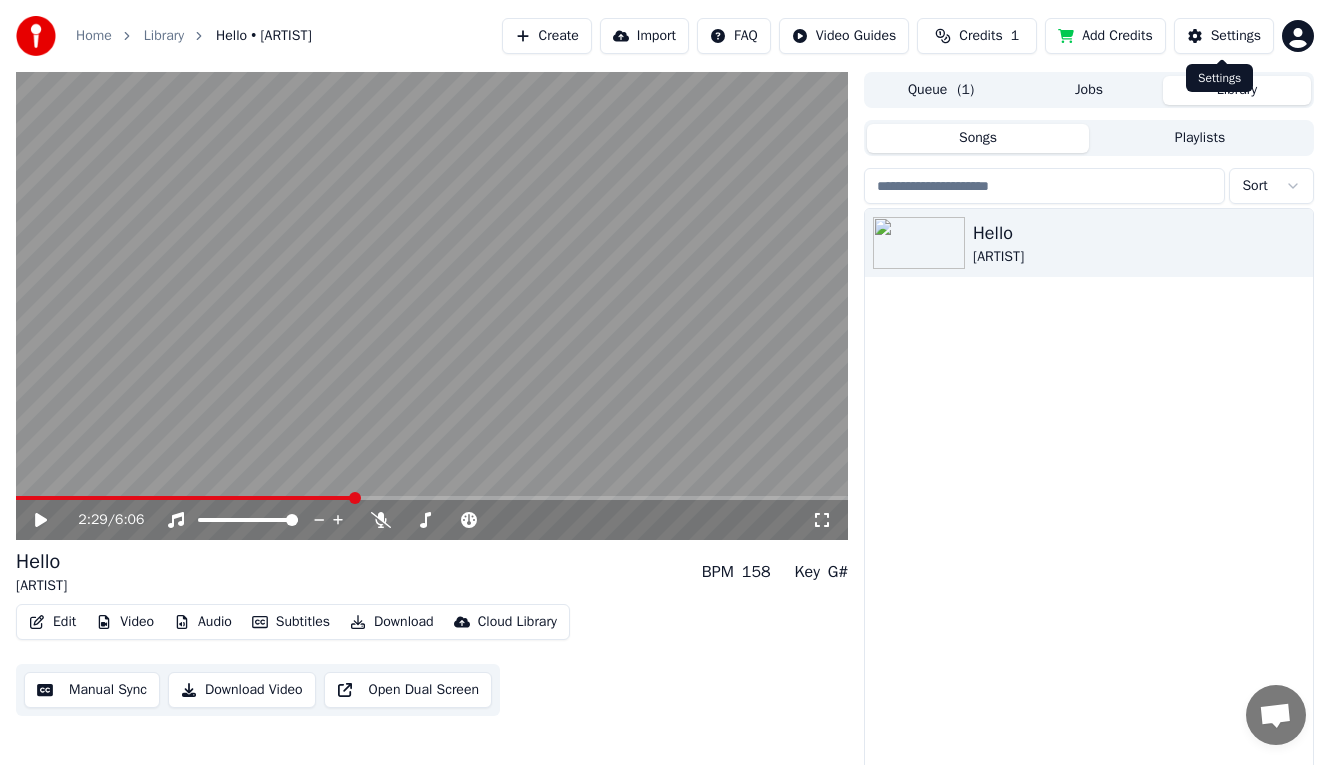 click on "Settings" at bounding box center [1224, 36] 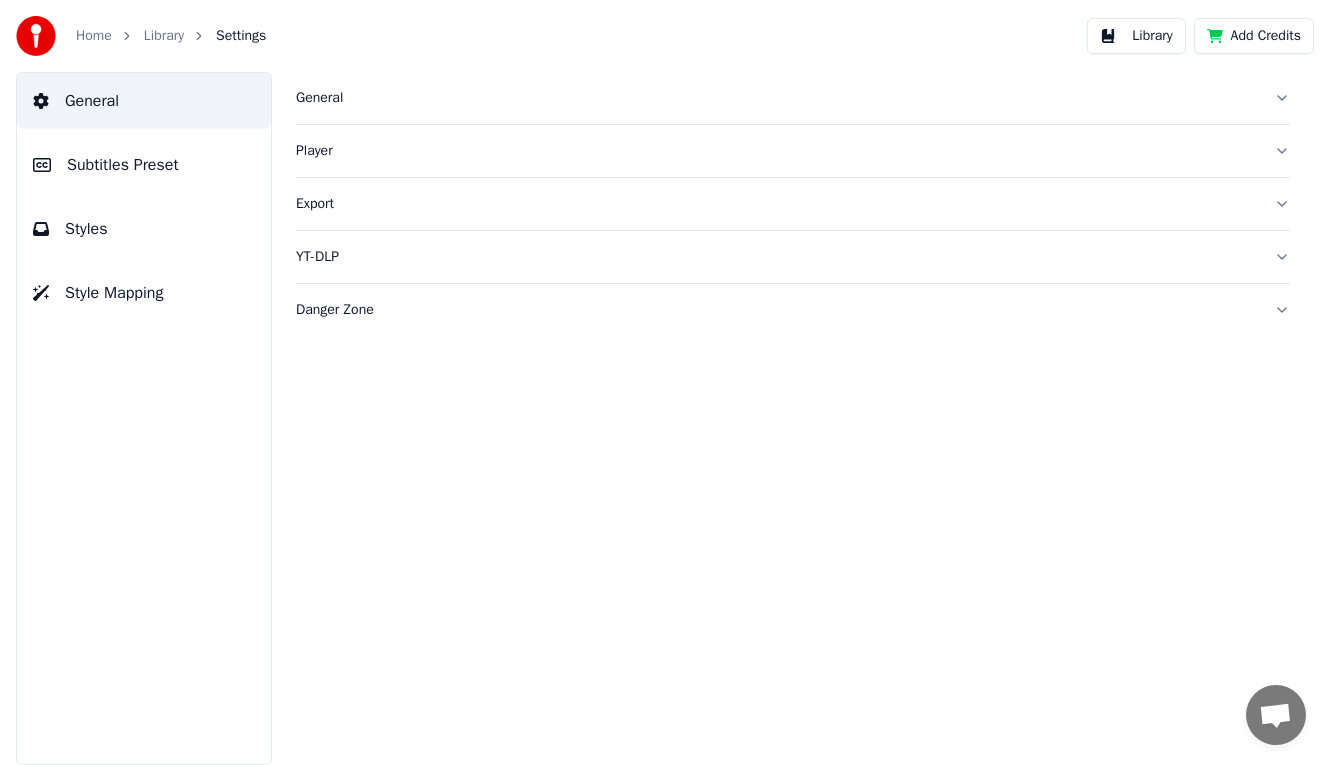 click on "Player" at bounding box center [777, 151] 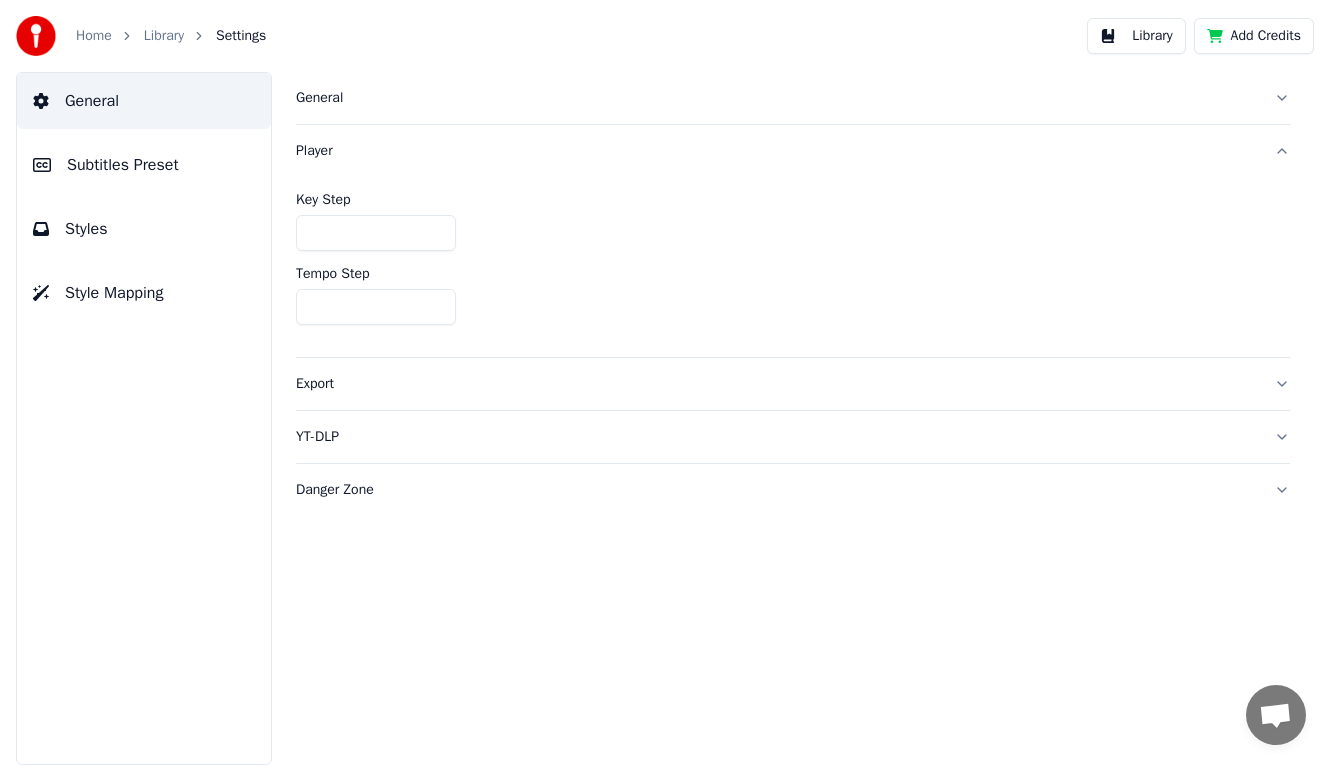 click on "Danger Zone" at bounding box center (777, 490) 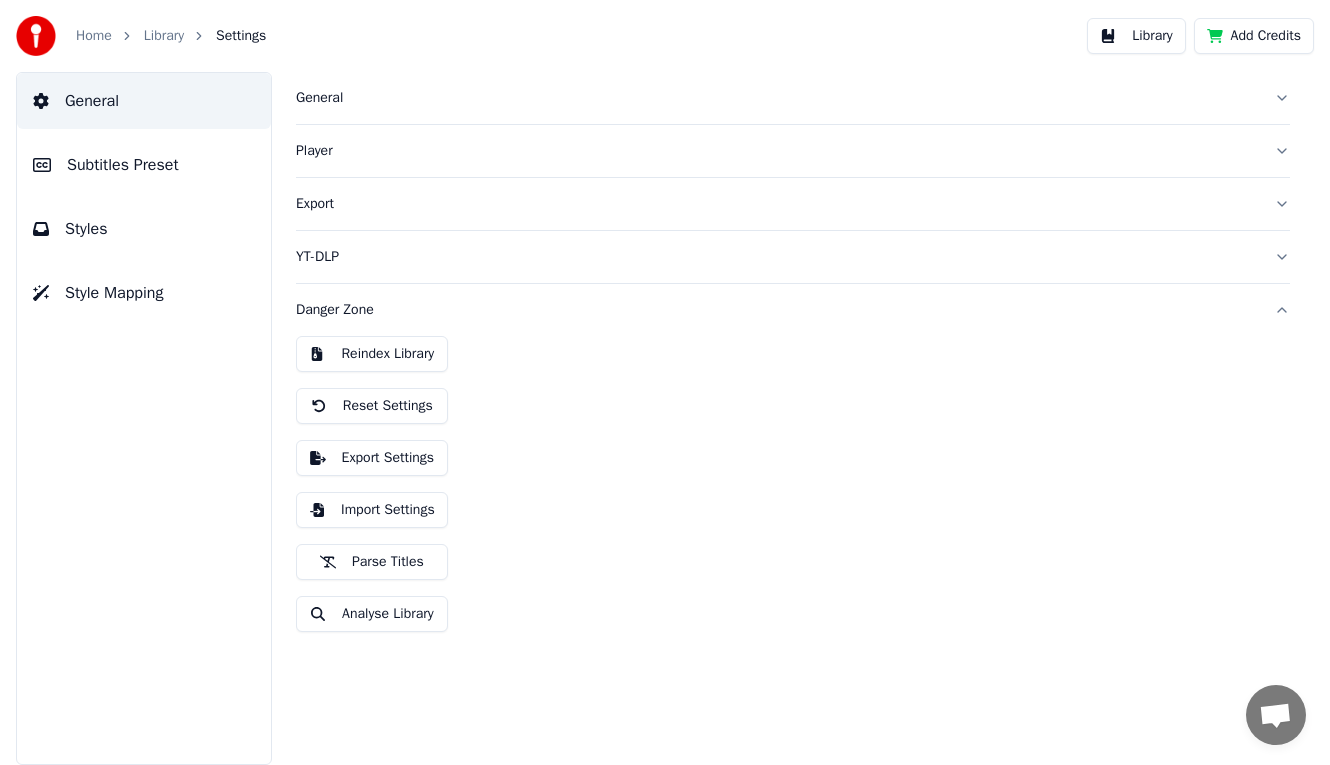 click on "Export" at bounding box center (777, 204) 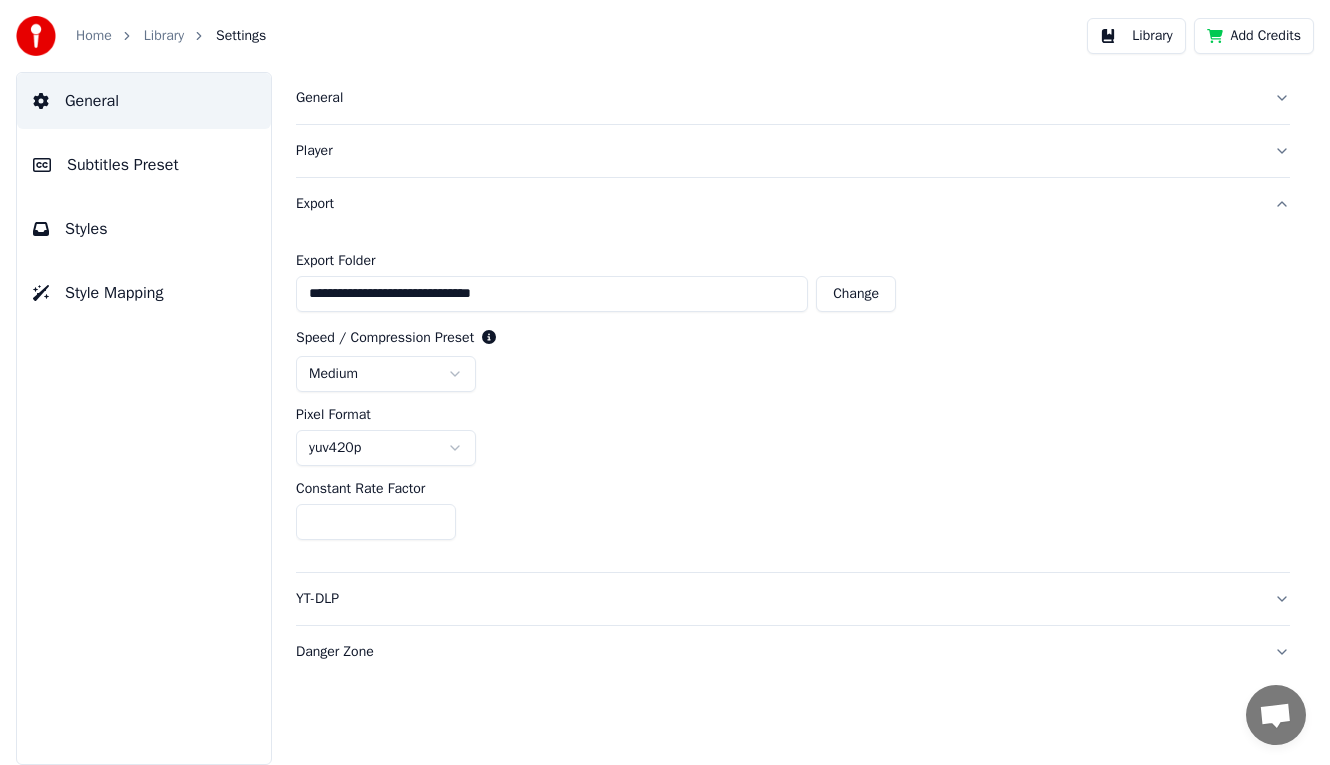 click on "General Subtitles Preset Styles Style Mapping" at bounding box center [144, 418] 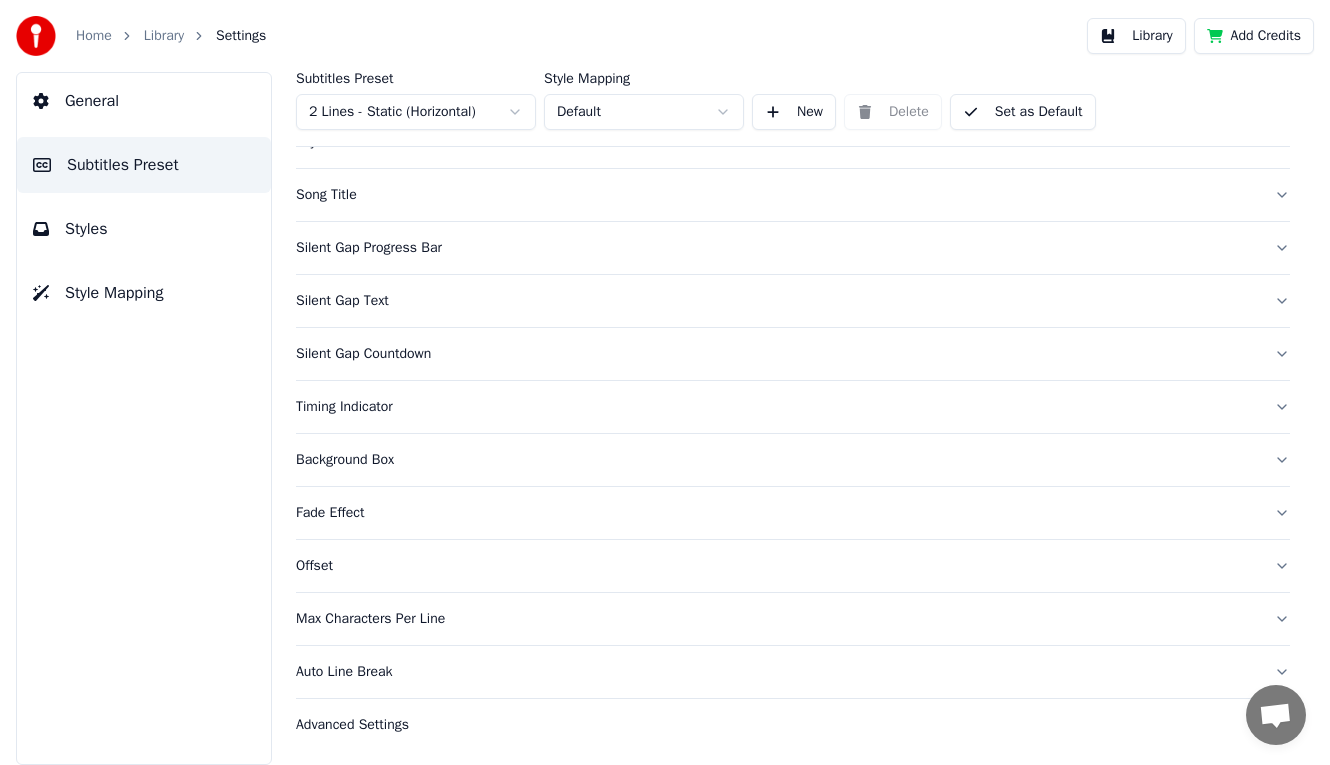 scroll, scrollTop: 126, scrollLeft: 0, axis: vertical 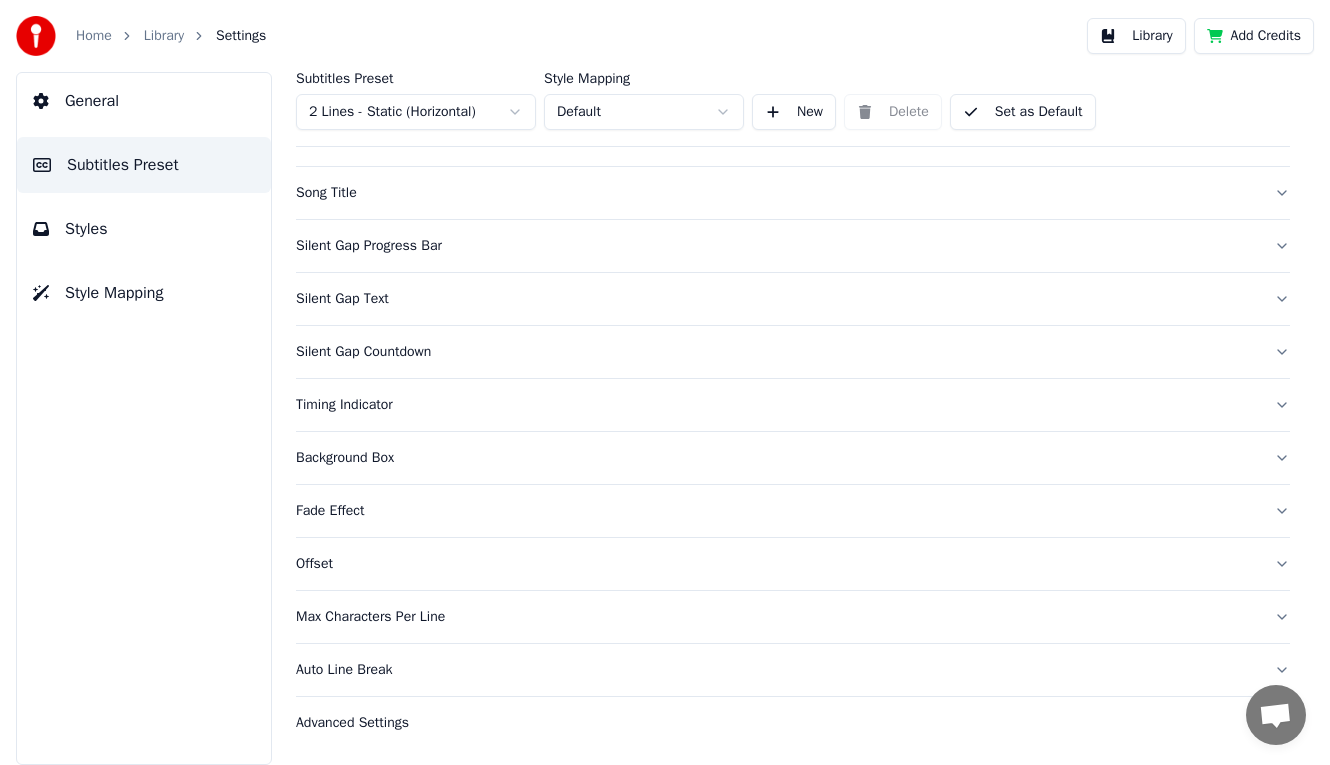 click on "Library" at bounding box center (1136, 36) 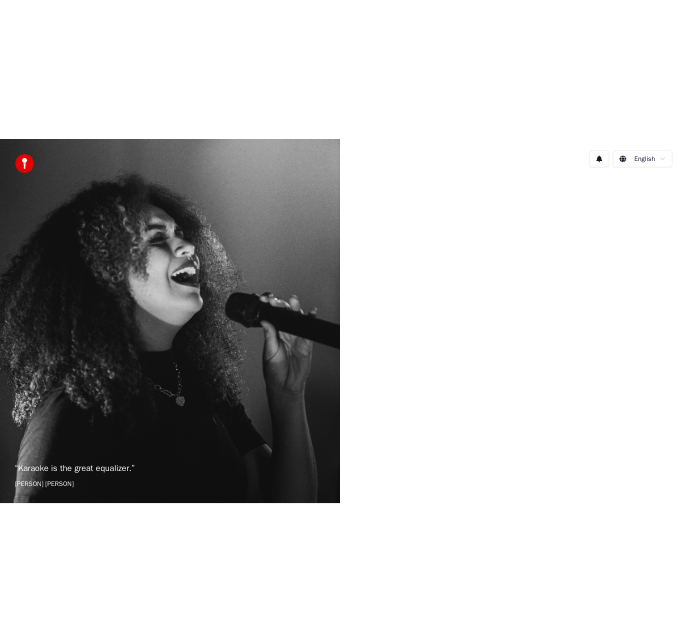 scroll, scrollTop: 0, scrollLeft: 0, axis: both 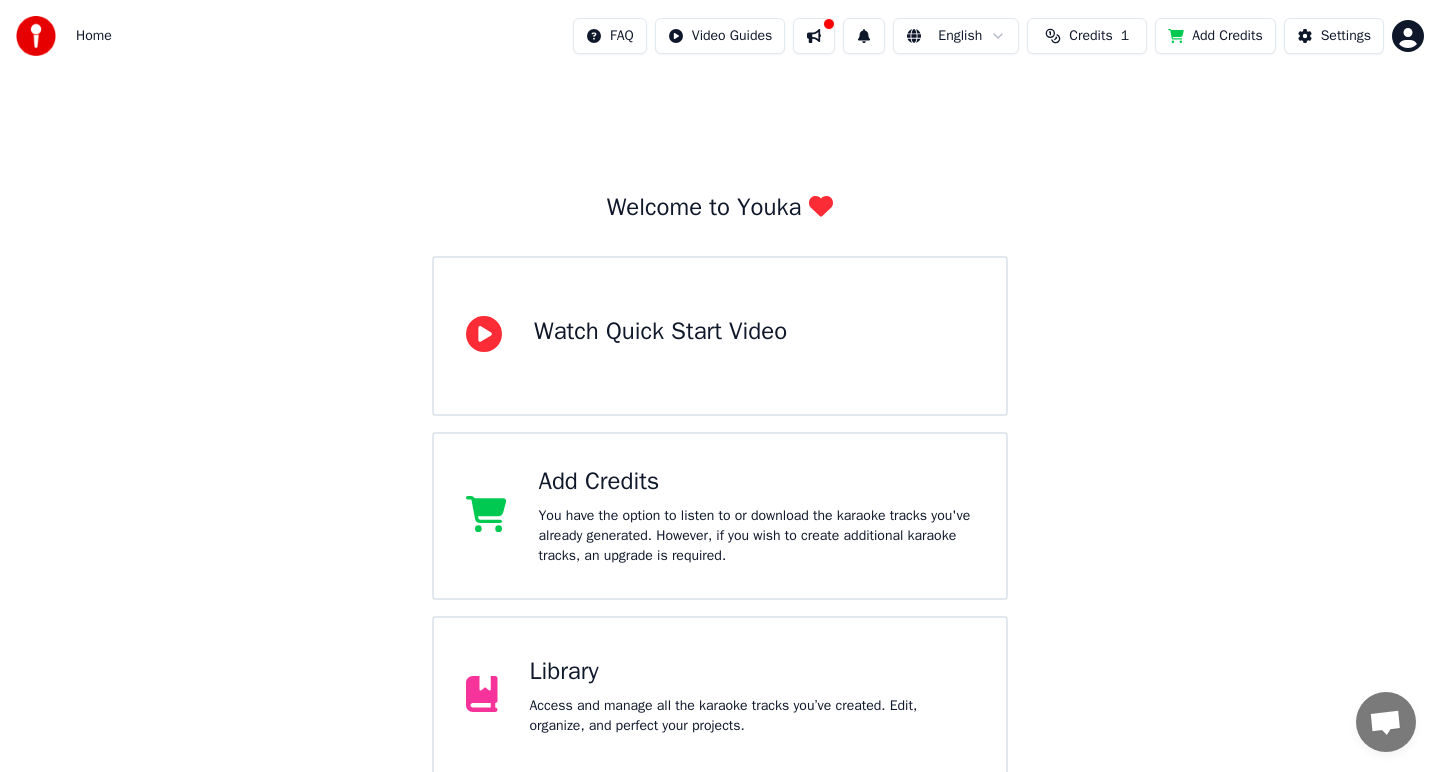 click on "Library" at bounding box center (752, 672) 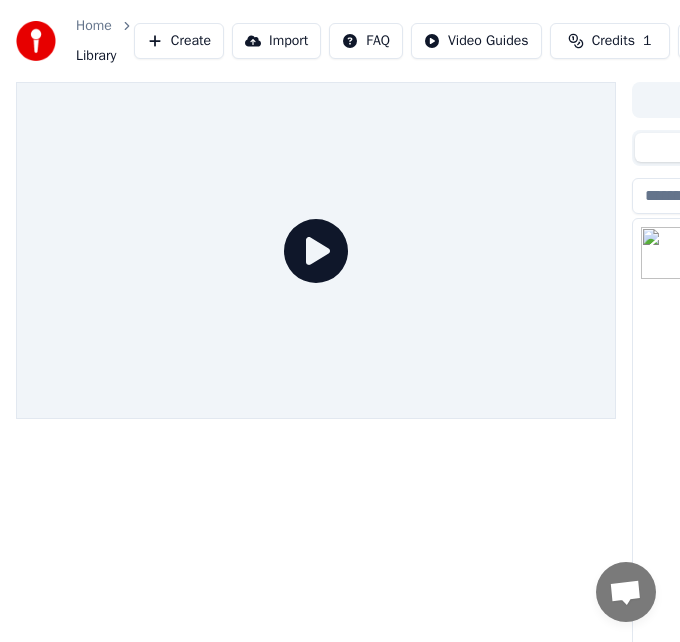 click at bounding box center [687, 253] 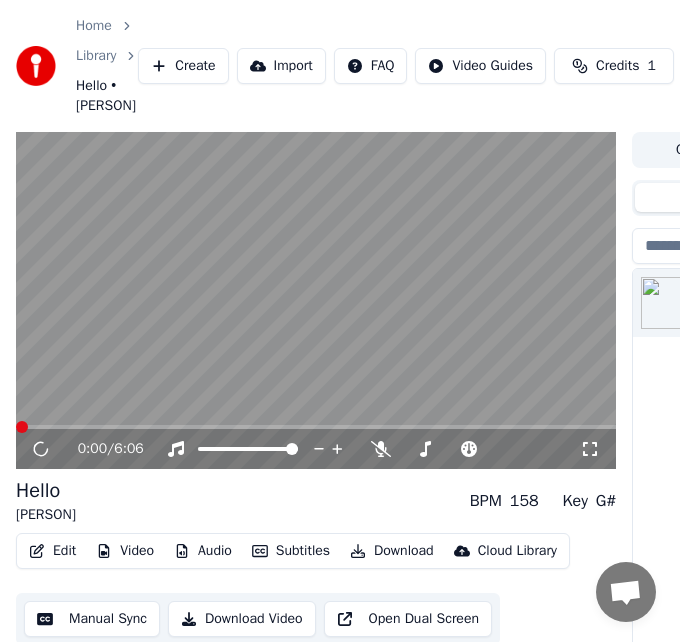 click on "0:00  /  6:06" at bounding box center (316, 449) 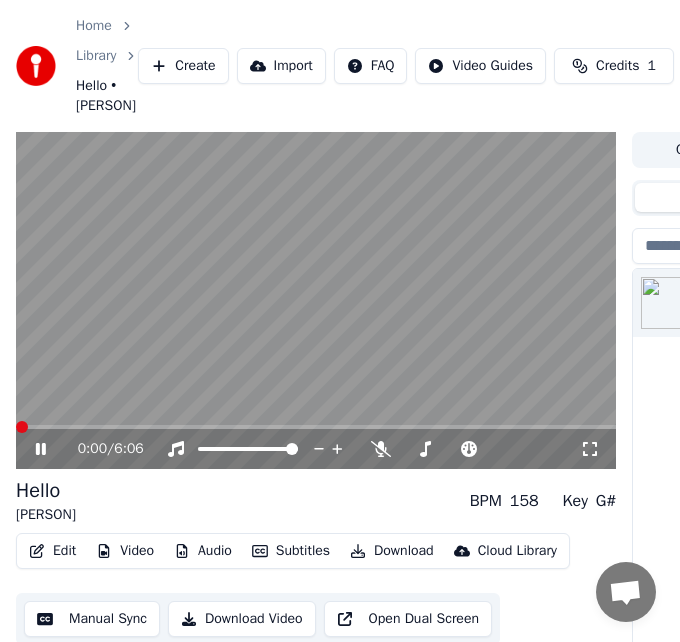 click on "0:00  /  6:06" at bounding box center [316, 449] 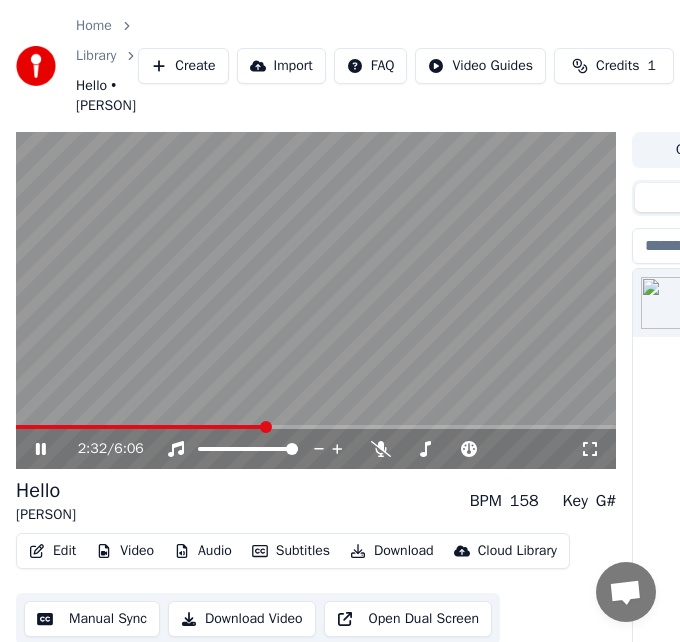 click at bounding box center (266, 427) 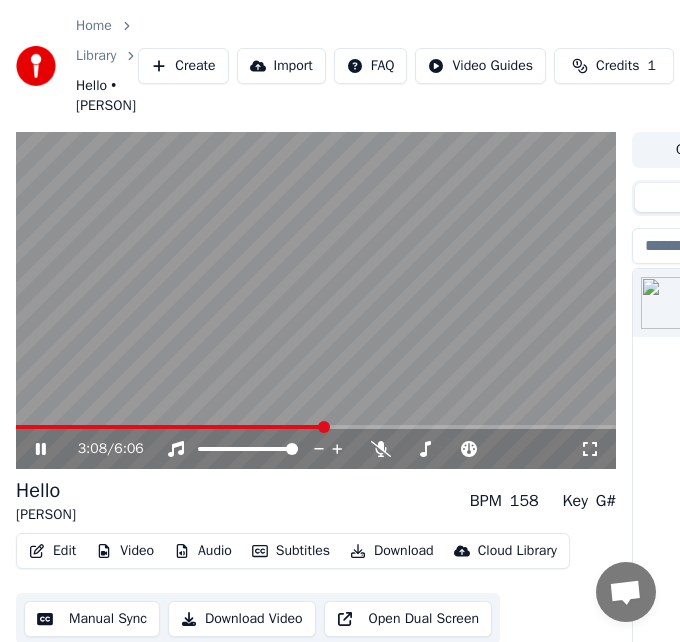 click 